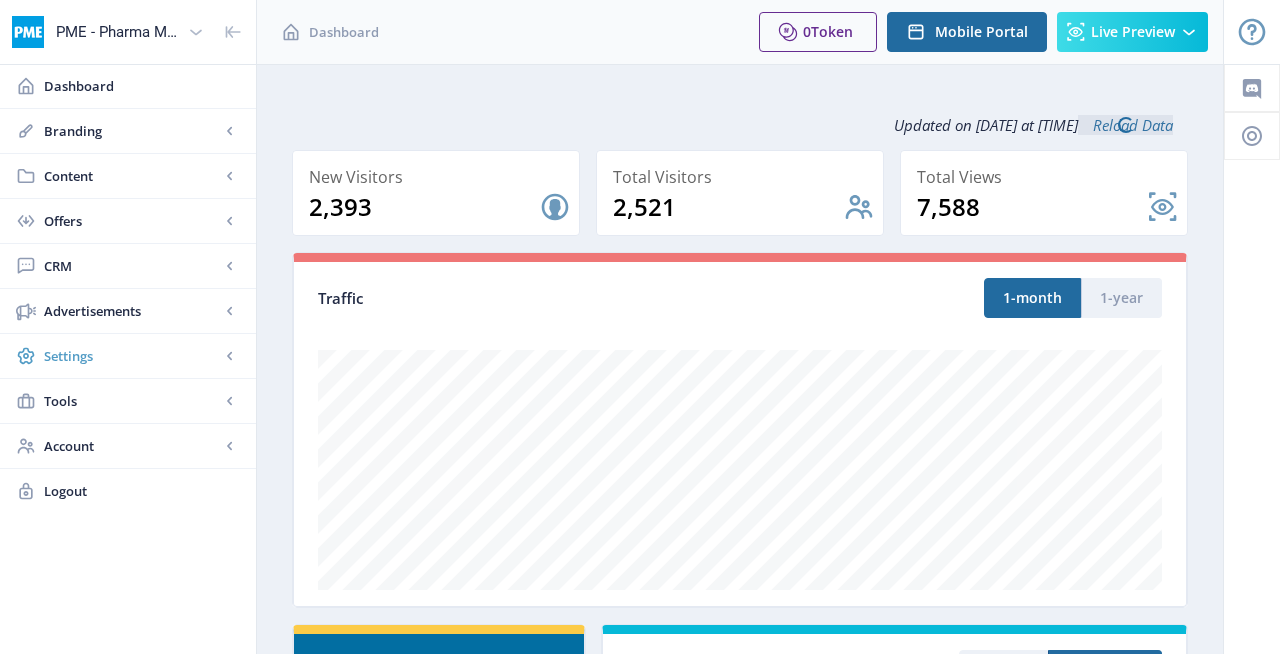 scroll, scrollTop: 0, scrollLeft: 0, axis: both 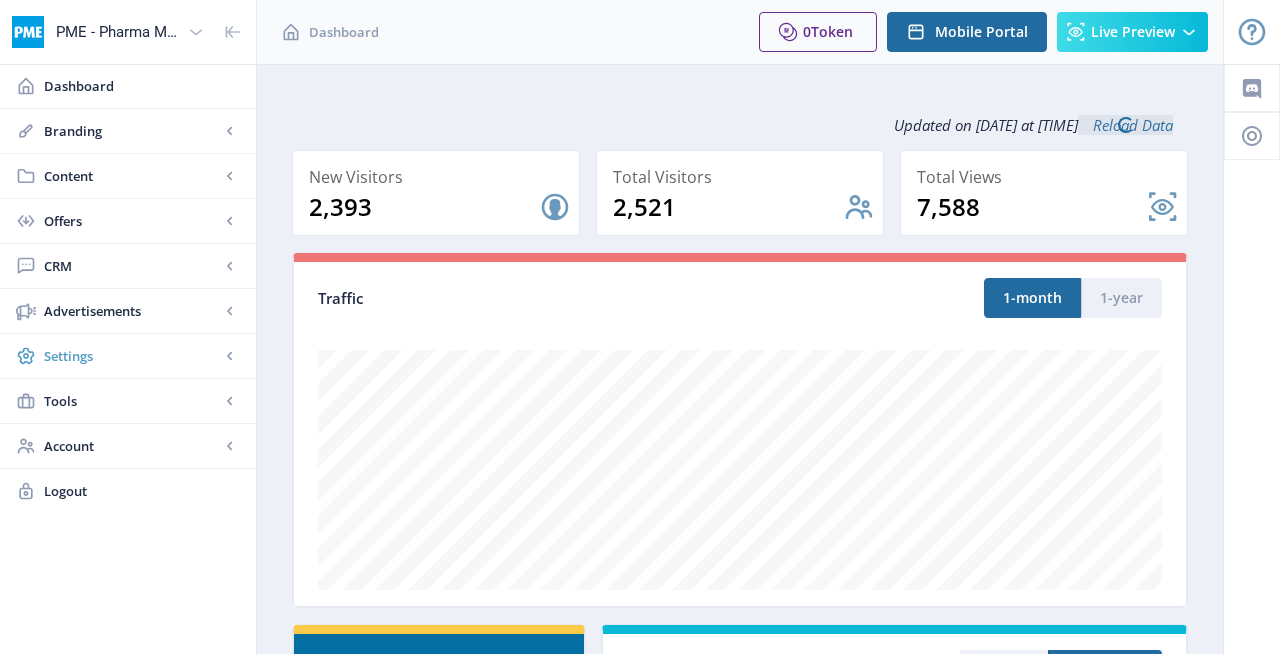 click on "Settings" at bounding box center (132, 356) 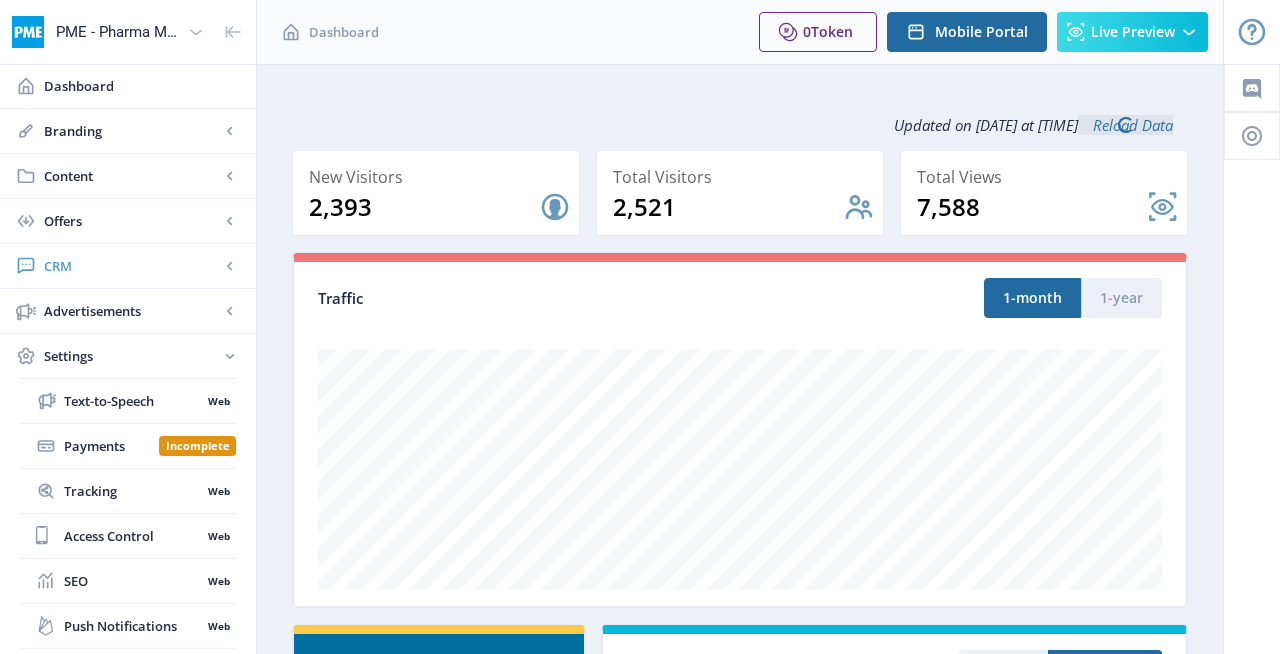 click on "CRM" at bounding box center [132, 266] 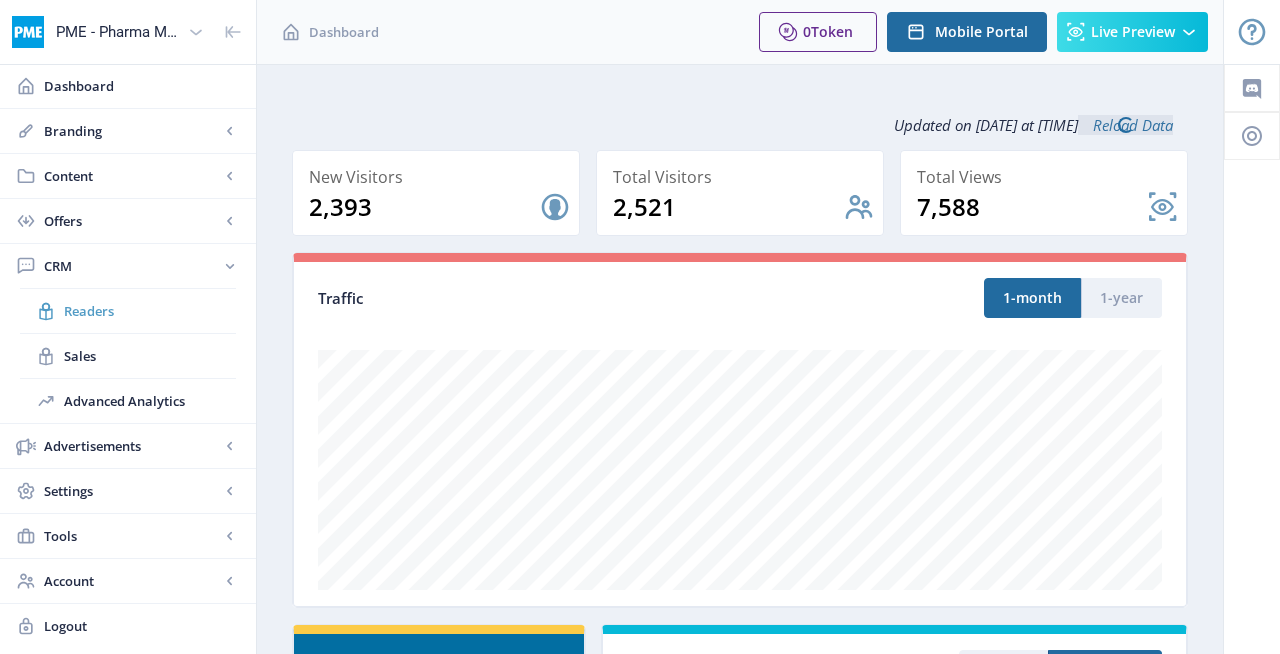click on "Readers" at bounding box center [150, 311] 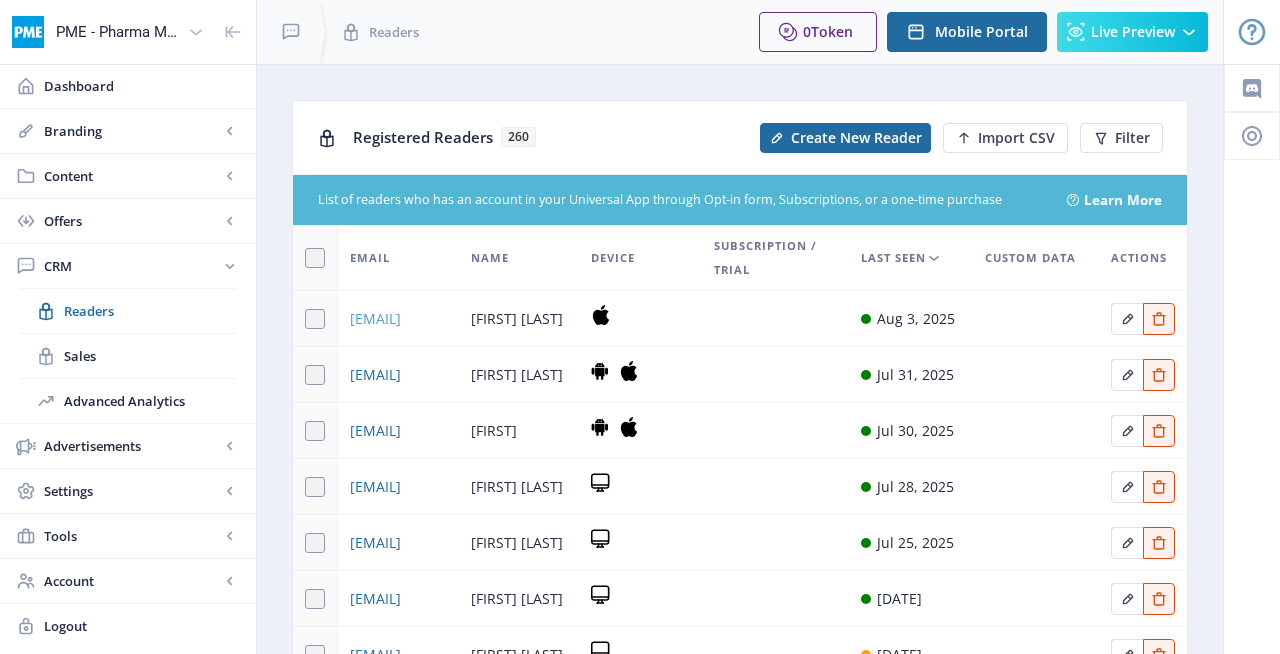 click on "[EMAIL]" at bounding box center (375, 319) 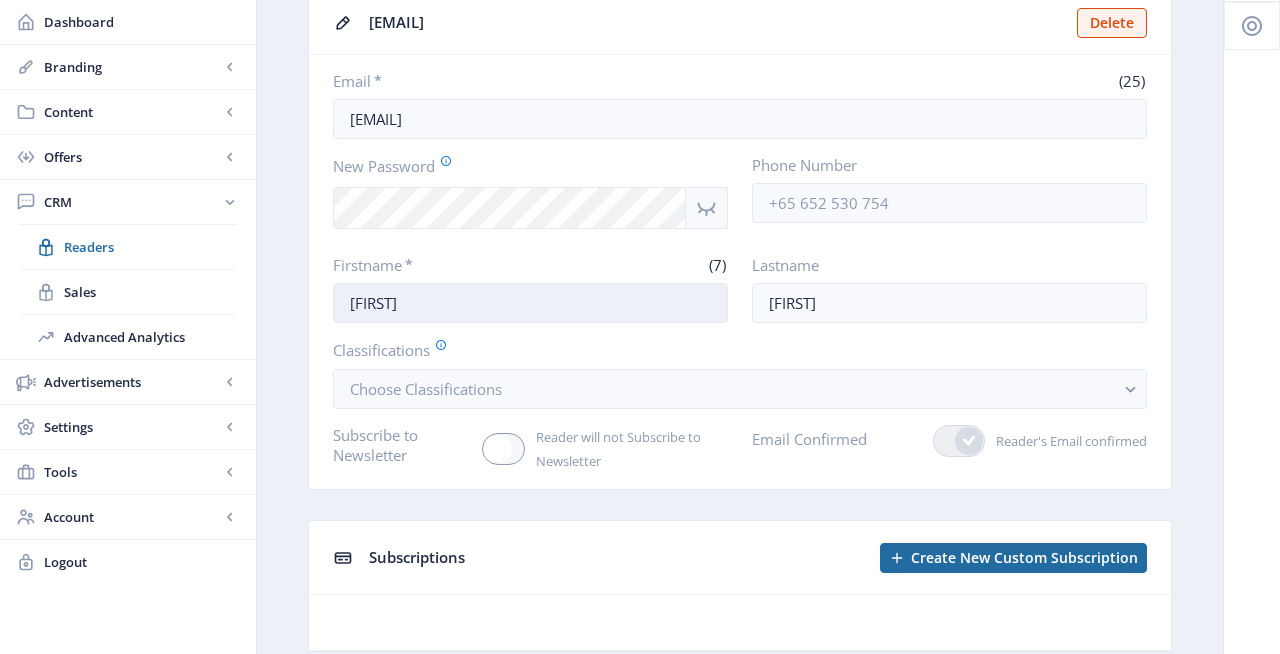 scroll, scrollTop: 114, scrollLeft: 0, axis: vertical 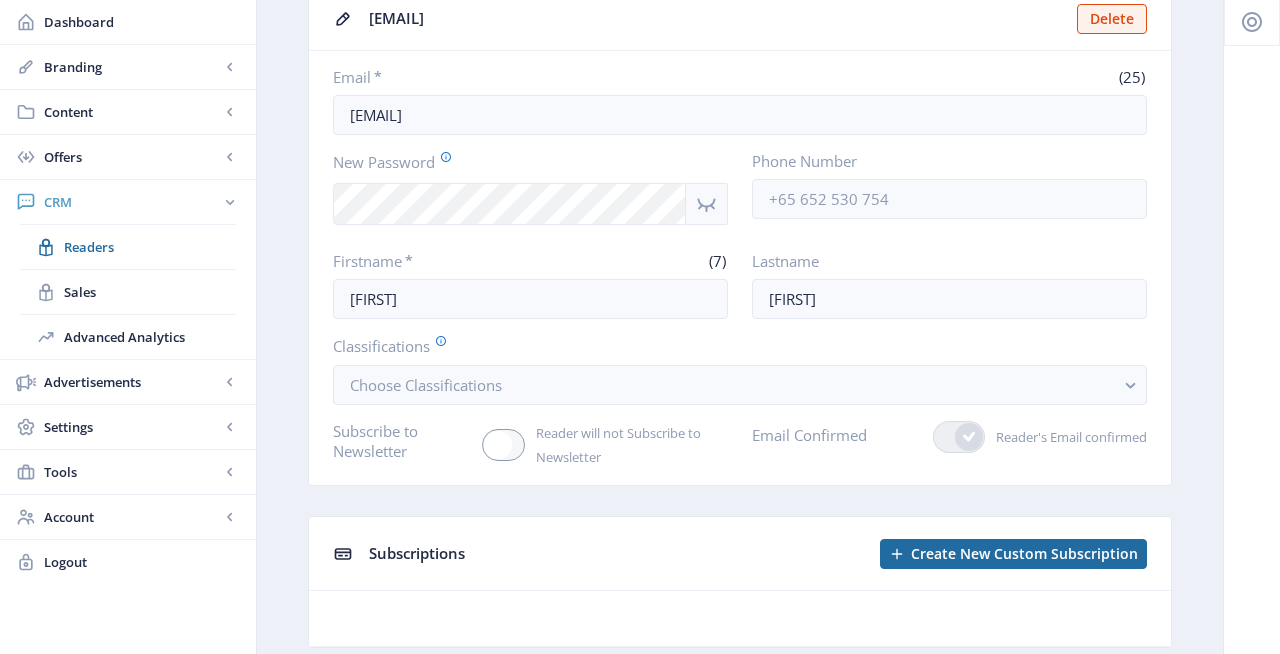 click on "Readers" at bounding box center [150, 247] 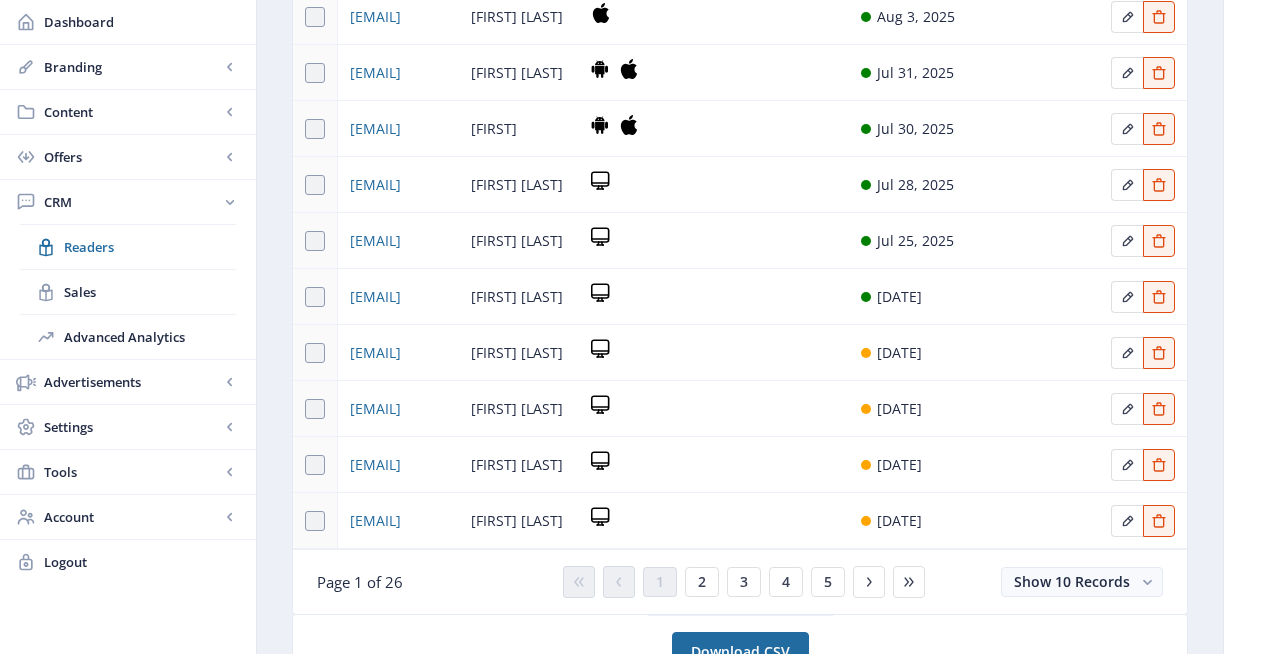 scroll, scrollTop: 0, scrollLeft: 0, axis: both 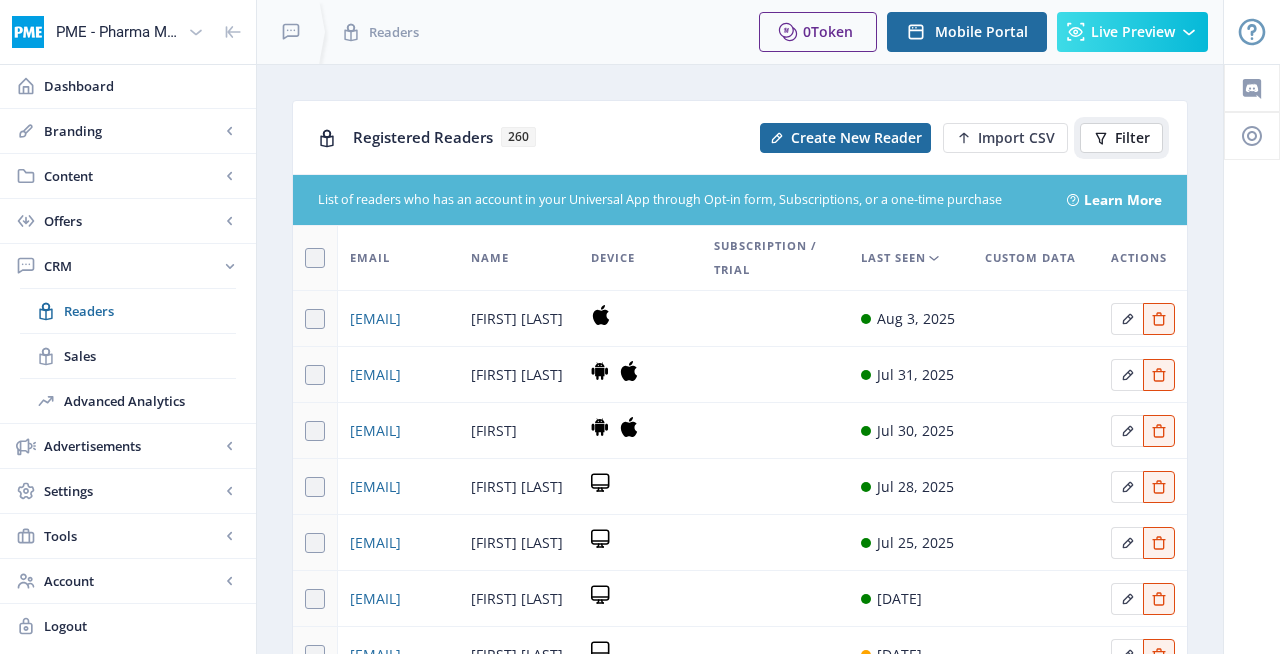 click on "Filter" 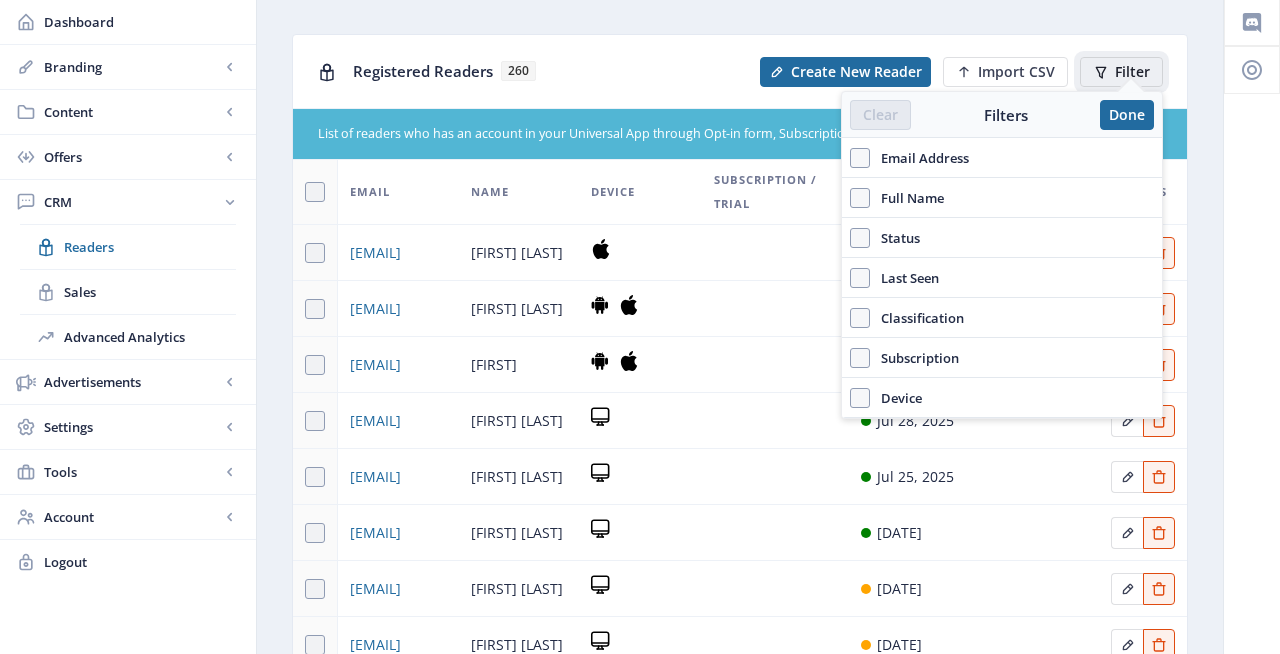 scroll, scrollTop: 78, scrollLeft: 0, axis: vertical 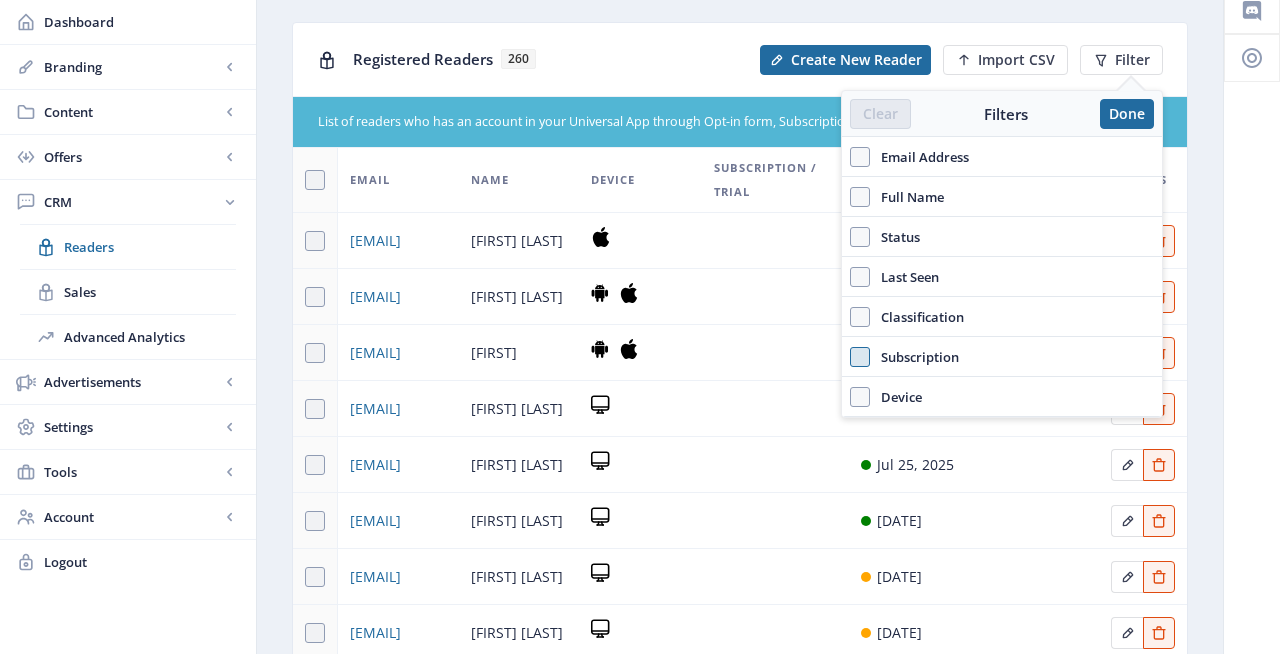 click at bounding box center (860, 357) 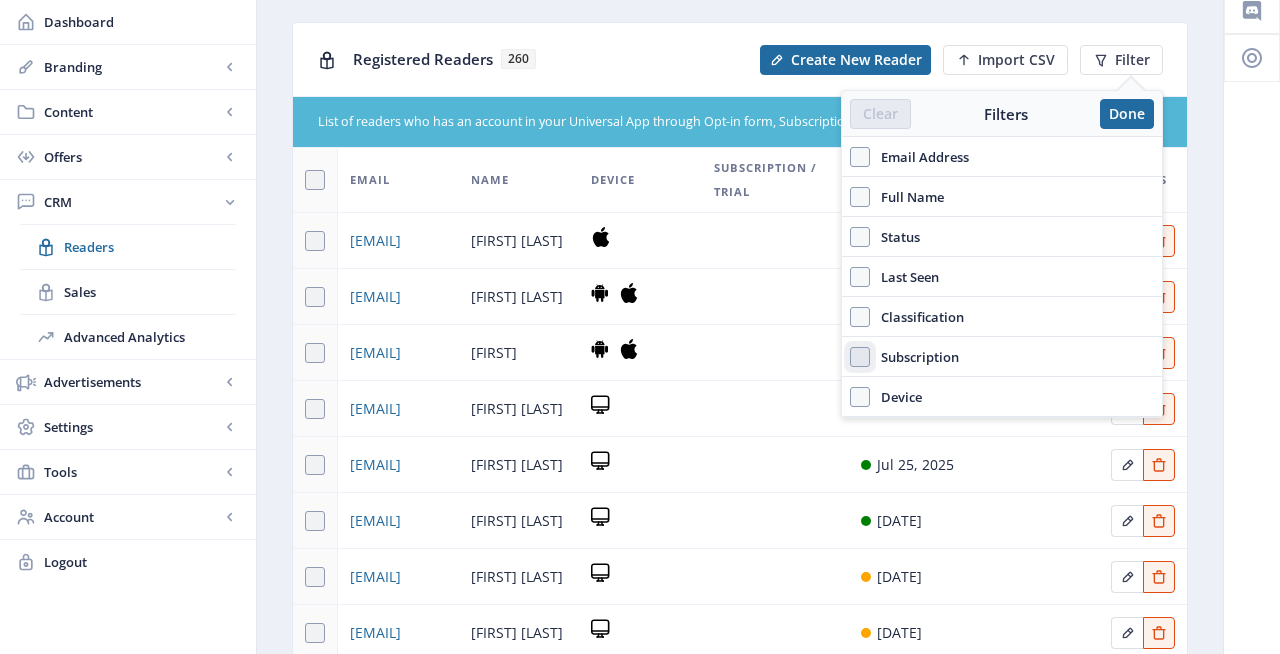 click on "Subscription" at bounding box center (850, 356) 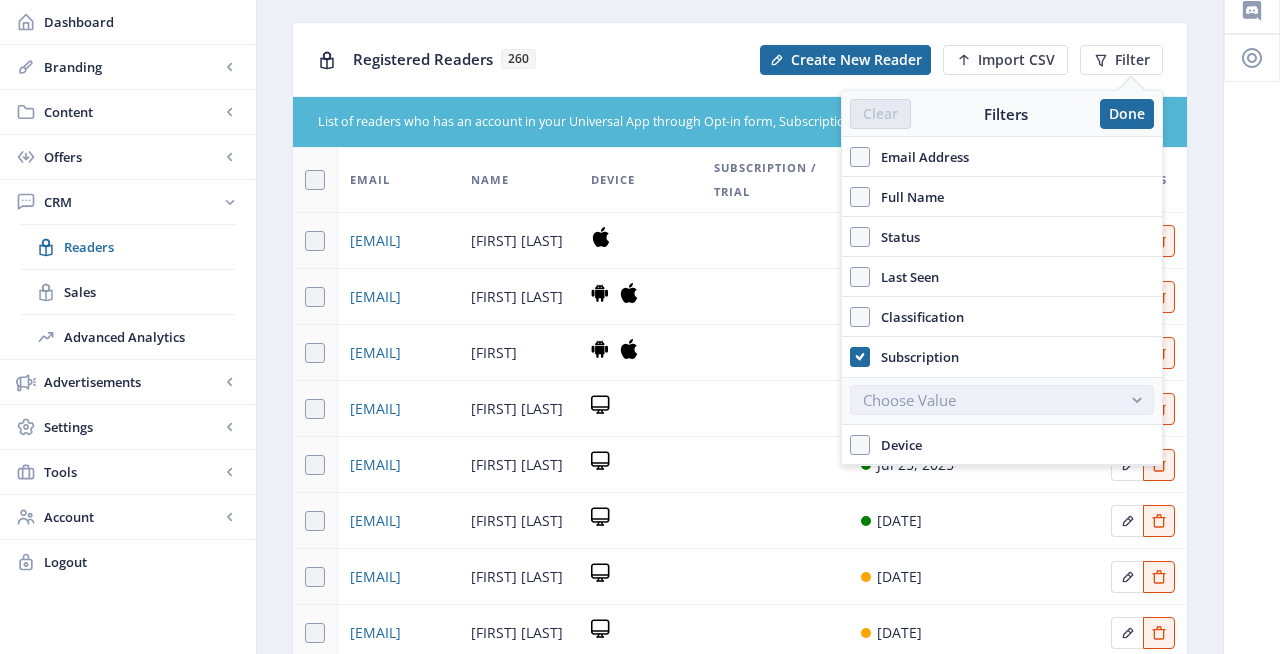 click on "Choose Value" at bounding box center (909, 400) 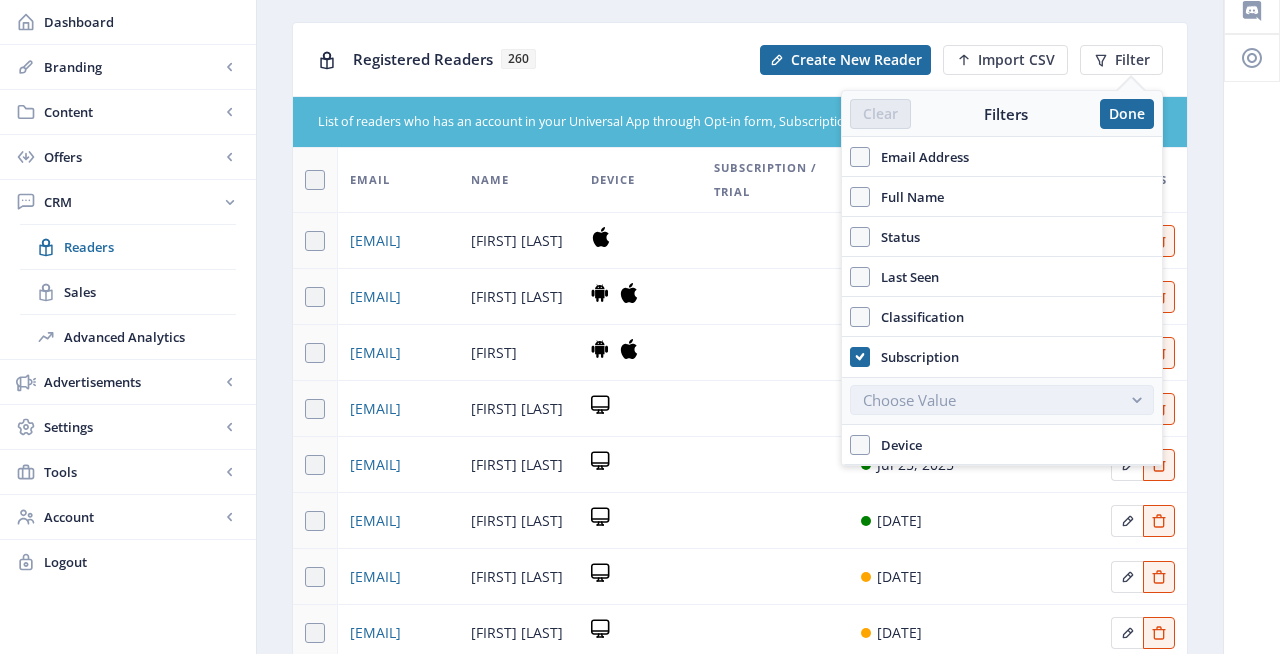 click on "Choose Value" at bounding box center (909, 400) 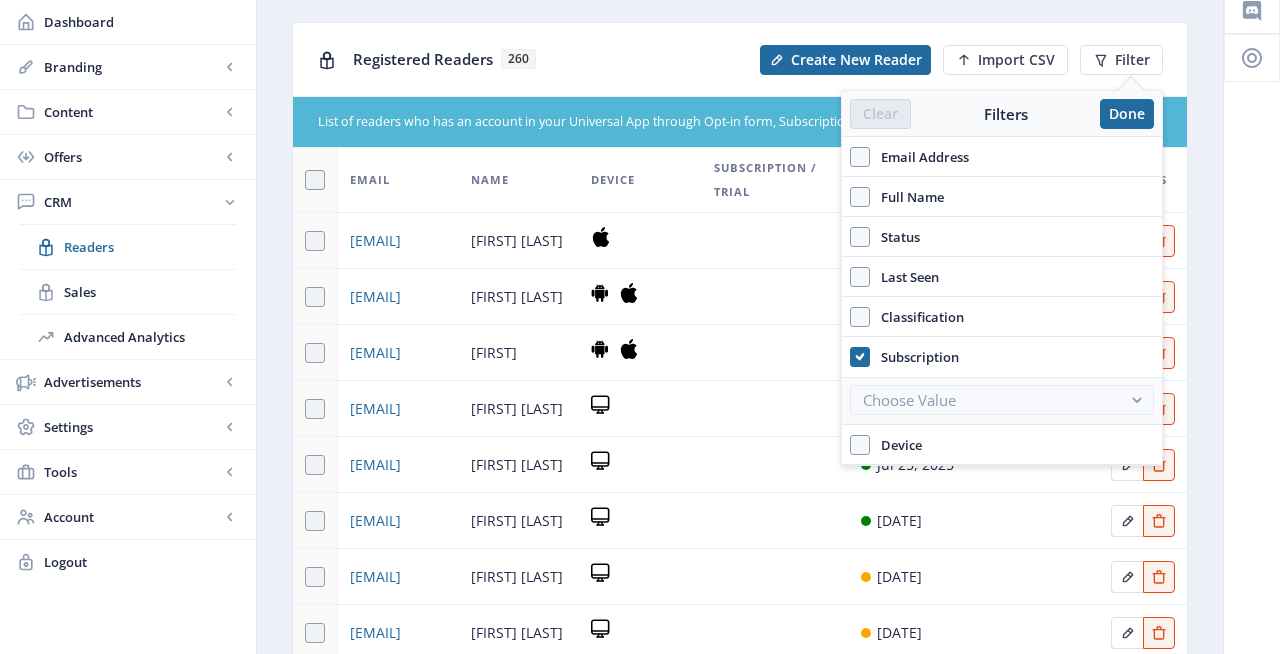 drag, startPoint x: 867, startPoint y: 353, endPoint x: 862, endPoint y: 337, distance: 16.763054 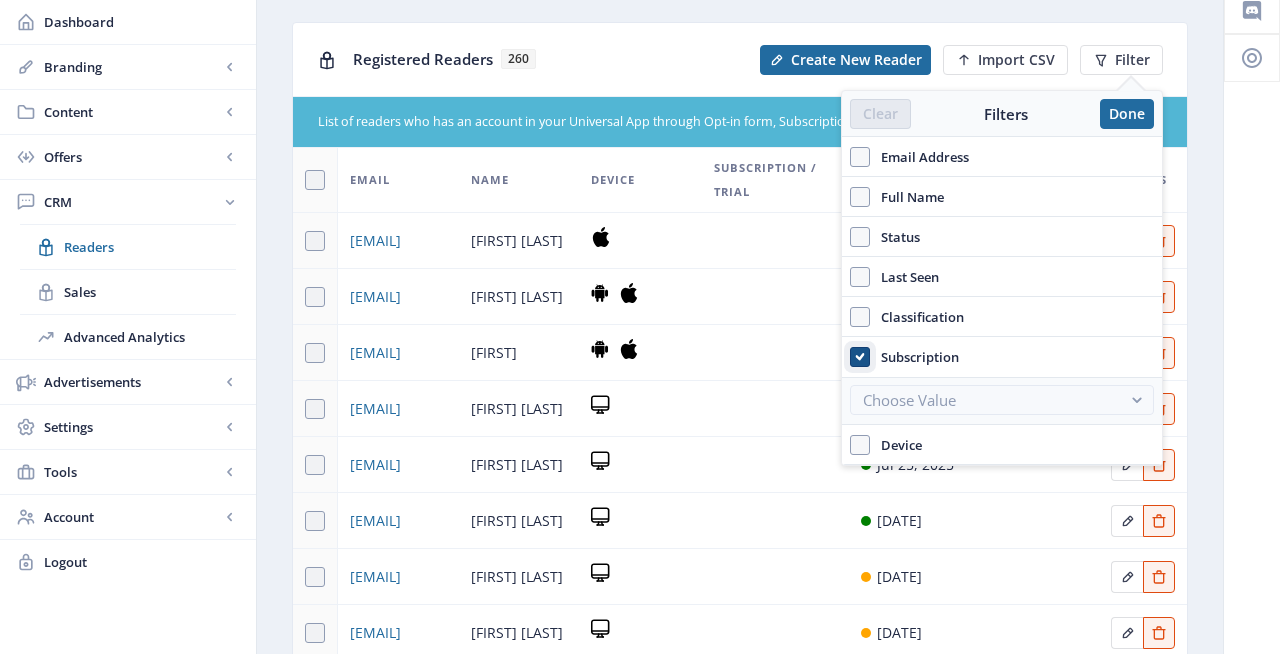 click on "Subscription" at bounding box center [850, 356] 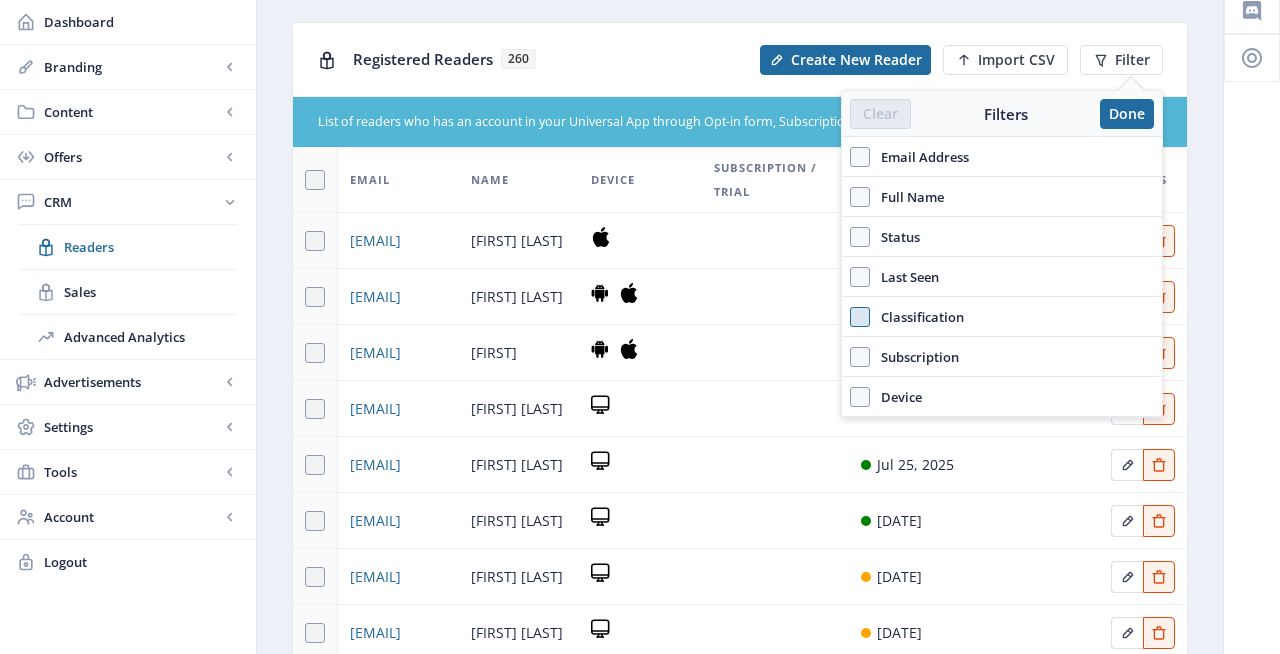 click at bounding box center (860, 317) 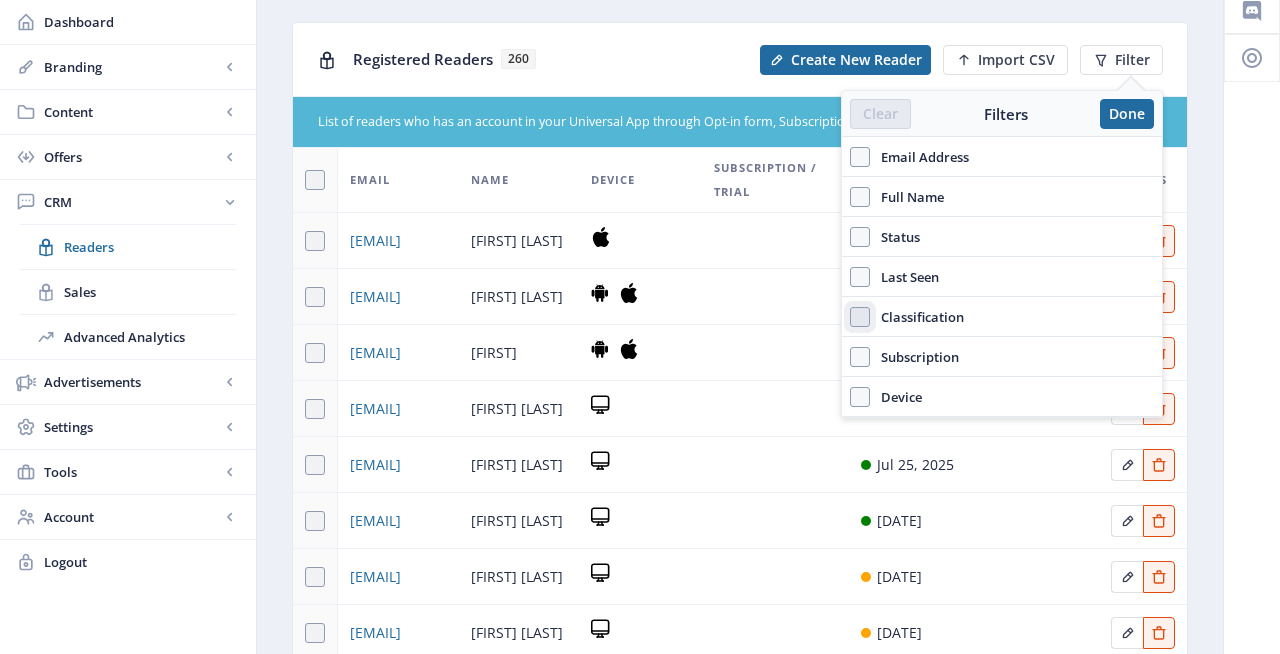 click on "Classification" at bounding box center (850, 316) 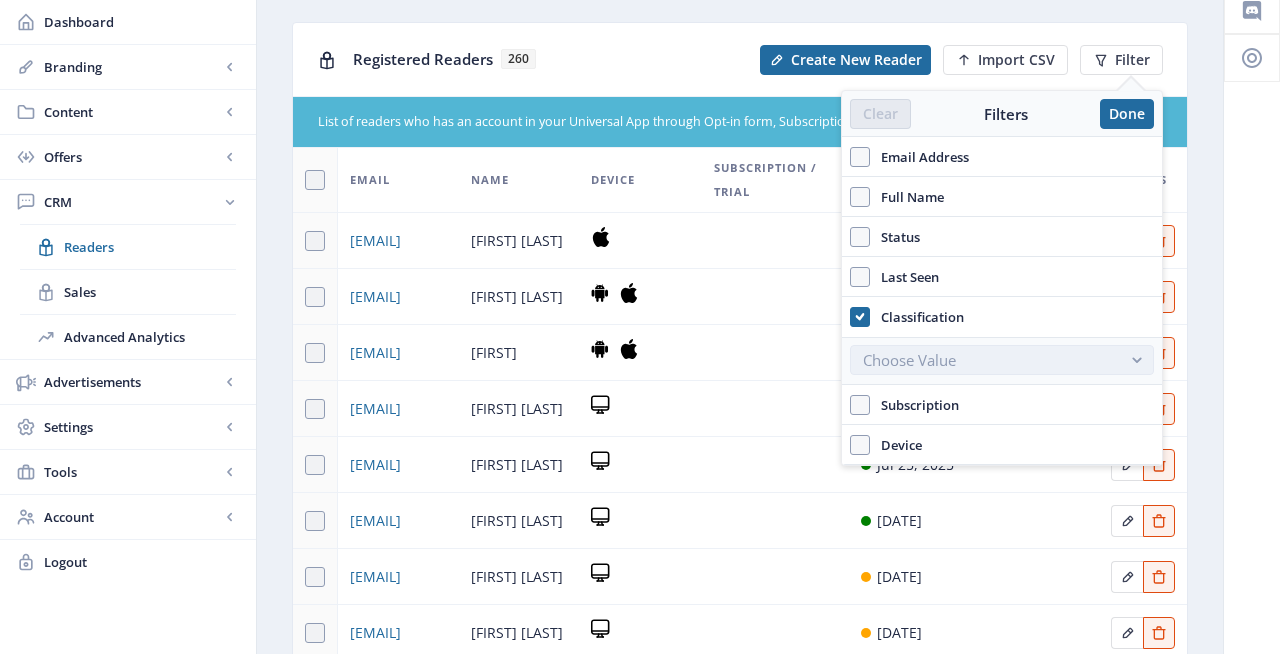 click on "Choose Value" at bounding box center [909, 360] 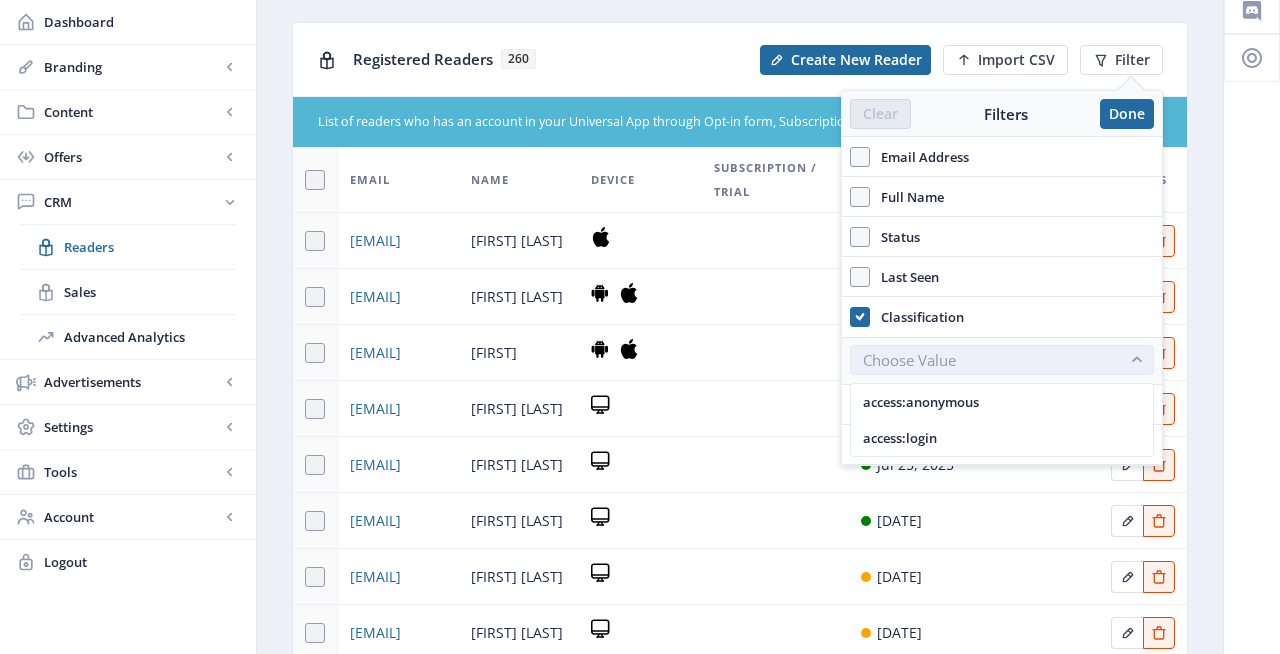 scroll, scrollTop: 0, scrollLeft: 0, axis: both 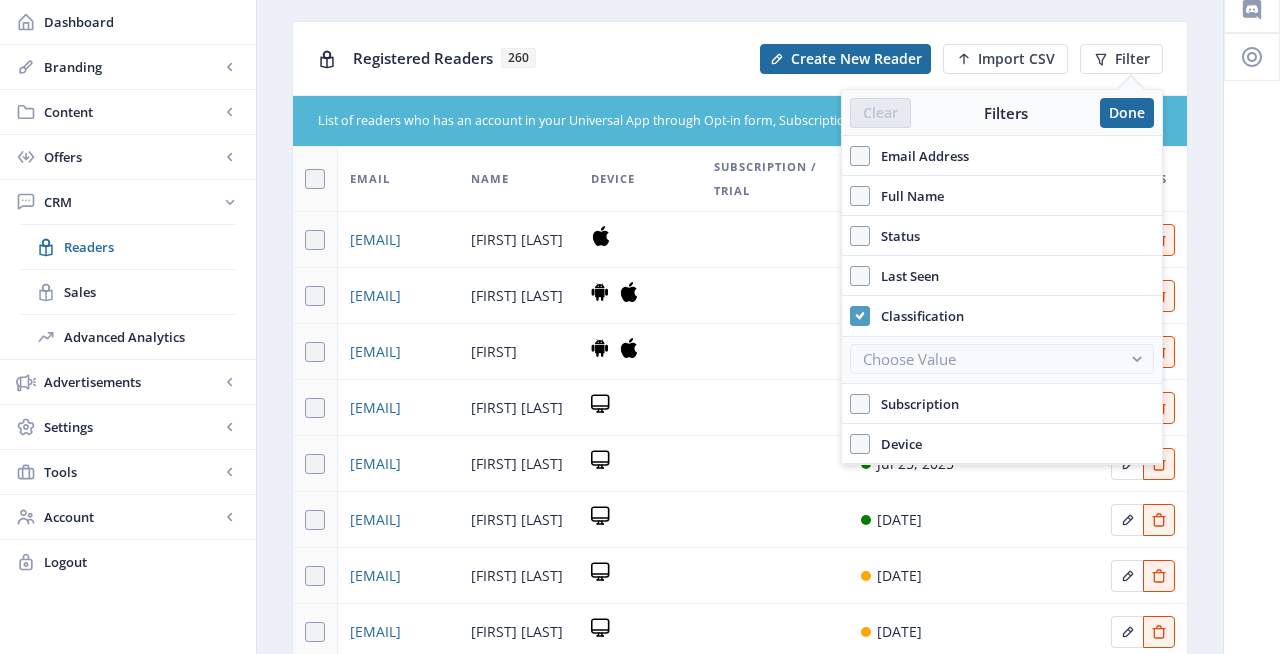 click 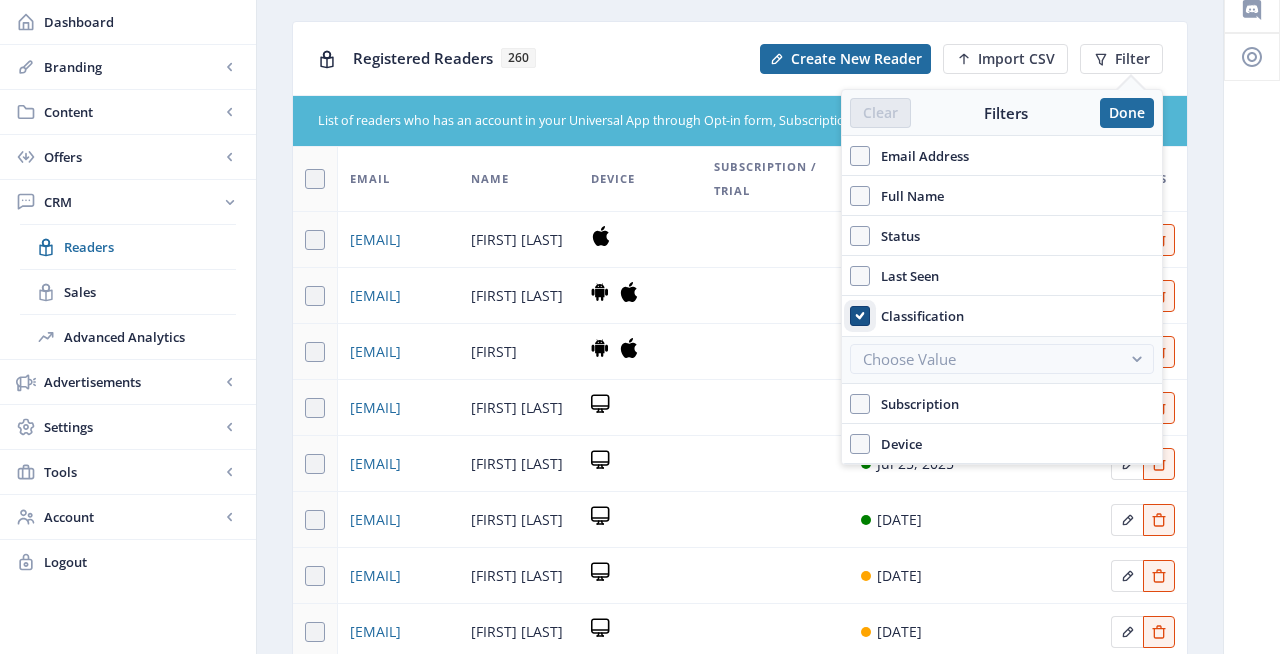 click on "Classification" at bounding box center [850, 315] 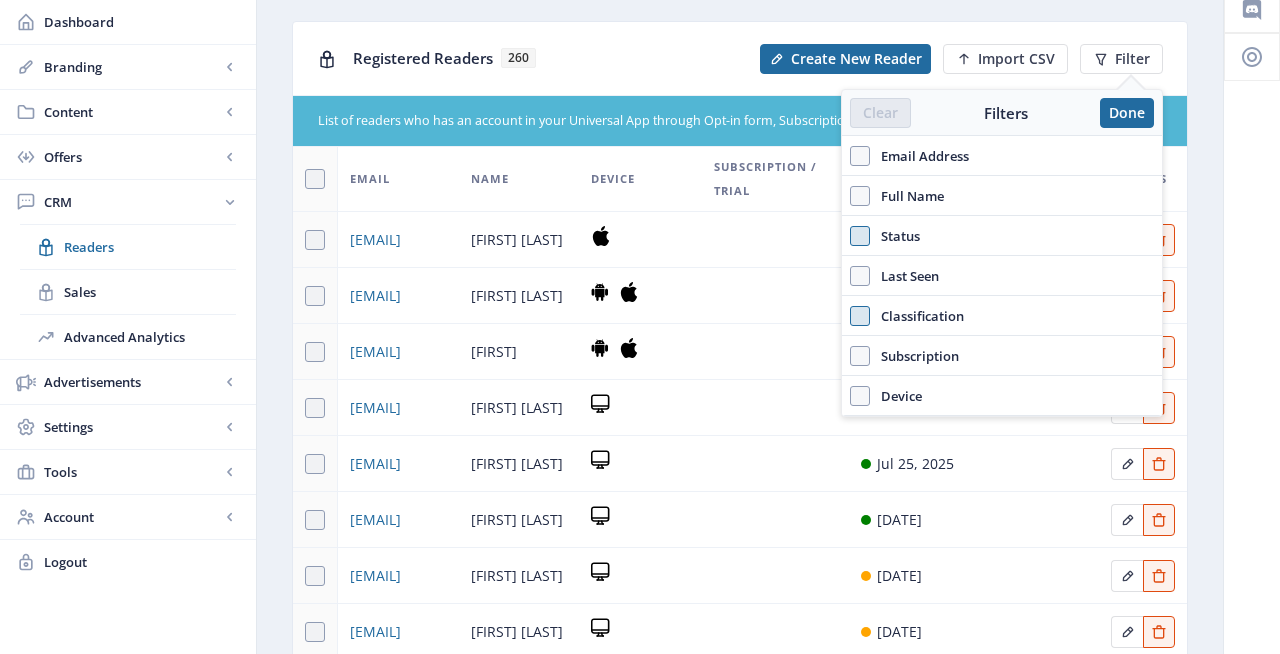 click at bounding box center (860, 236) 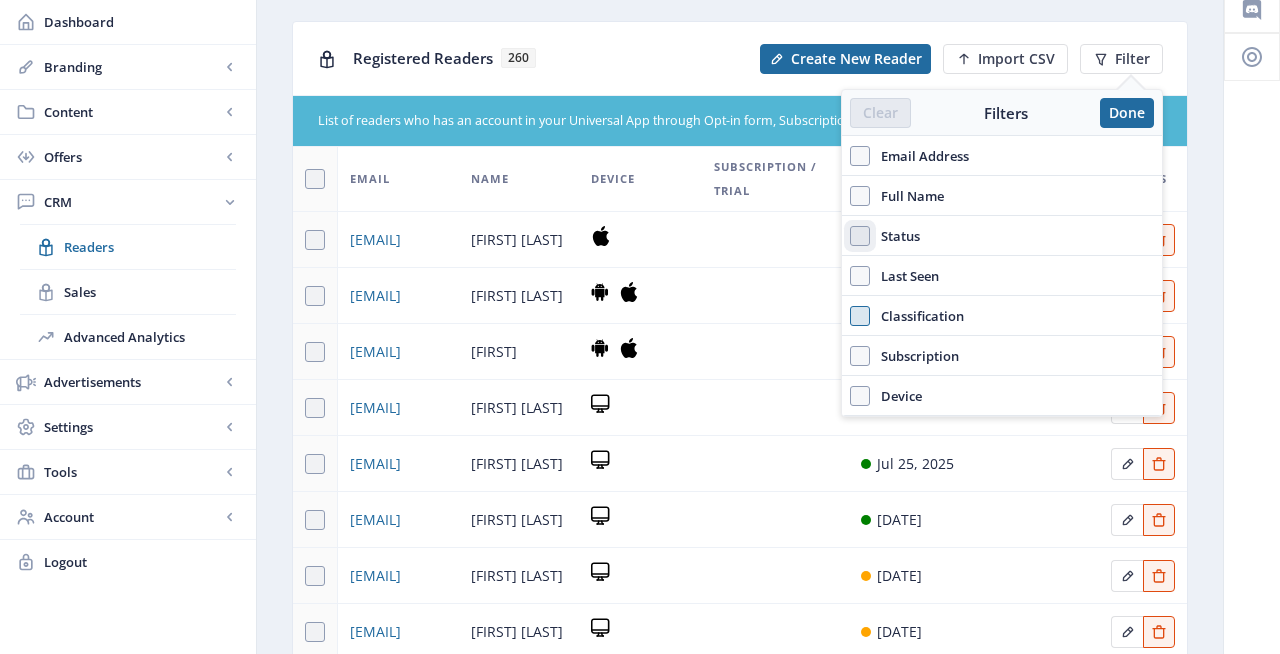 click on "Status" at bounding box center (850, 235) 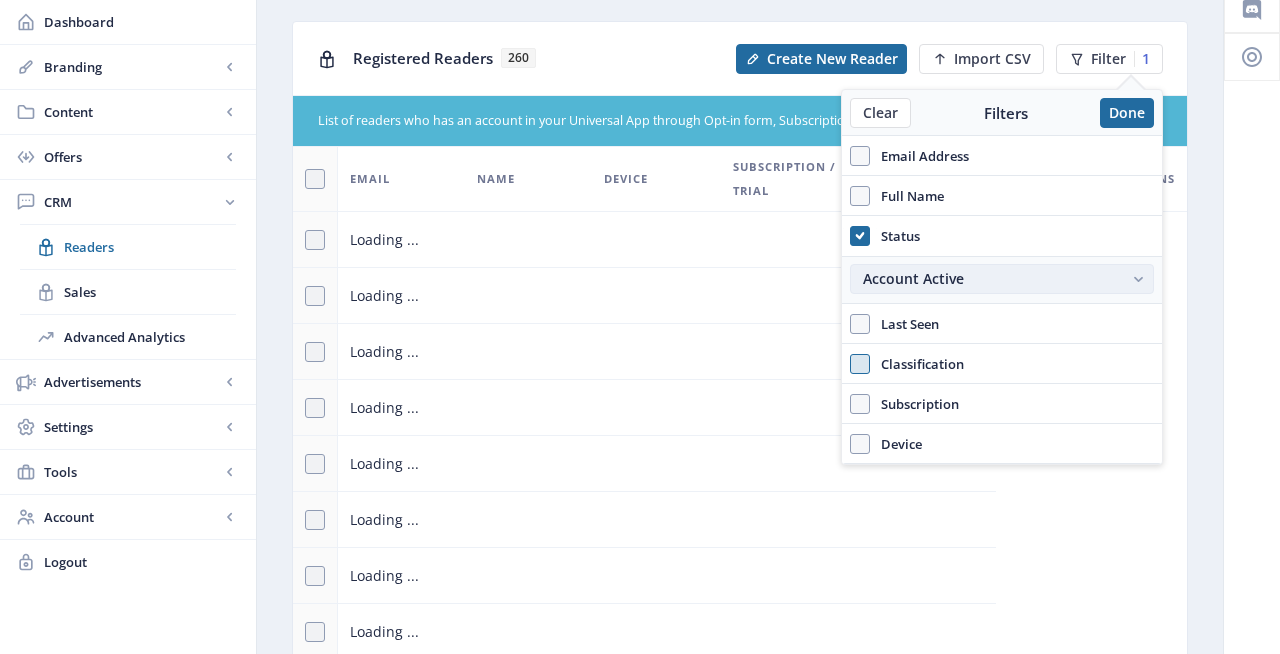 click on "Account Active" at bounding box center [992, 279] 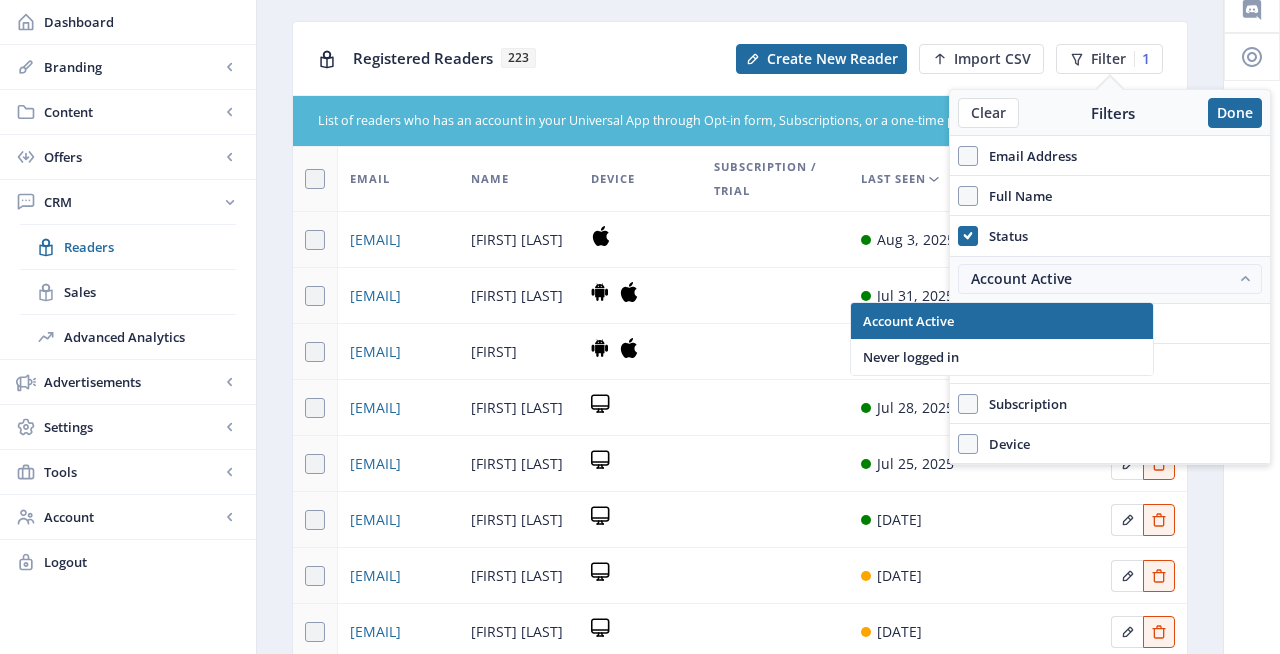 scroll, scrollTop: 0, scrollLeft: 0, axis: both 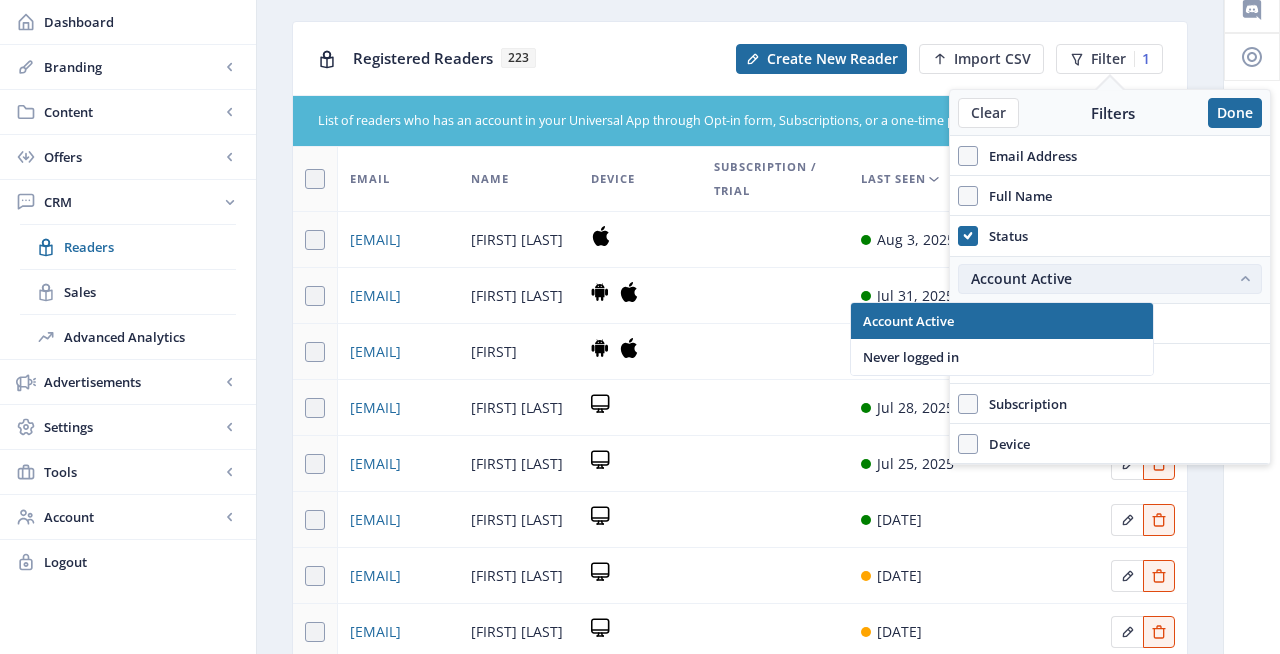 click on "Account Active" at bounding box center [1100, 279] 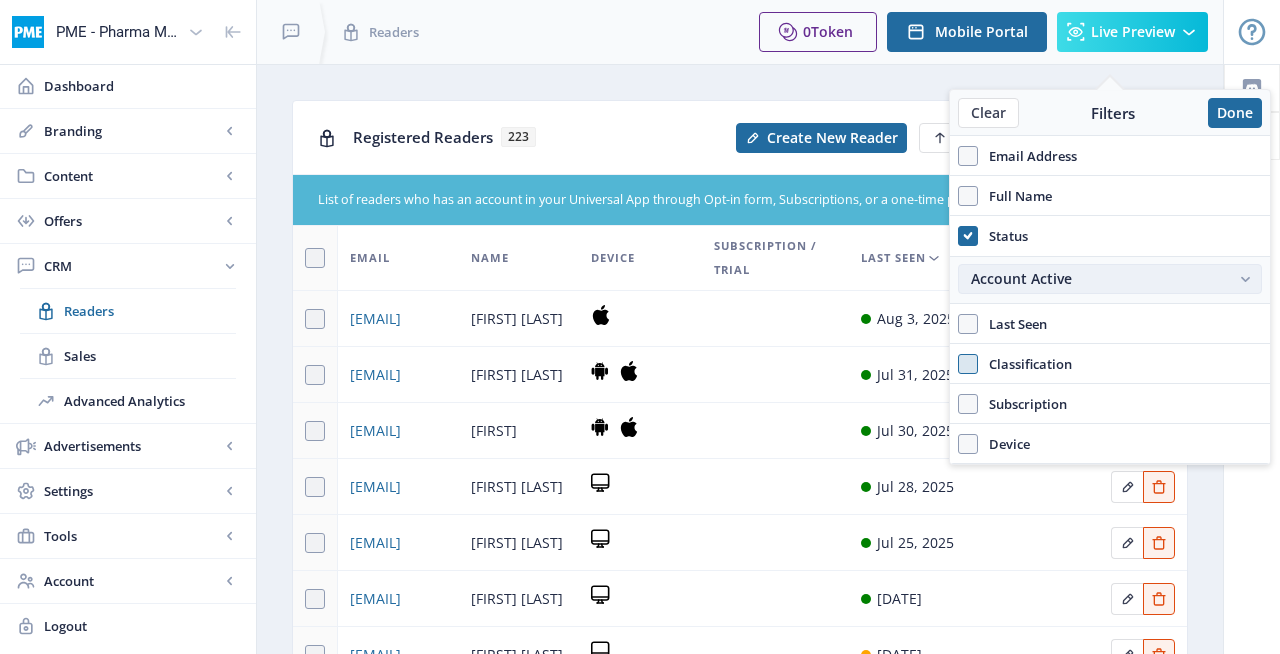 scroll, scrollTop: 79, scrollLeft: 0, axis: vertical 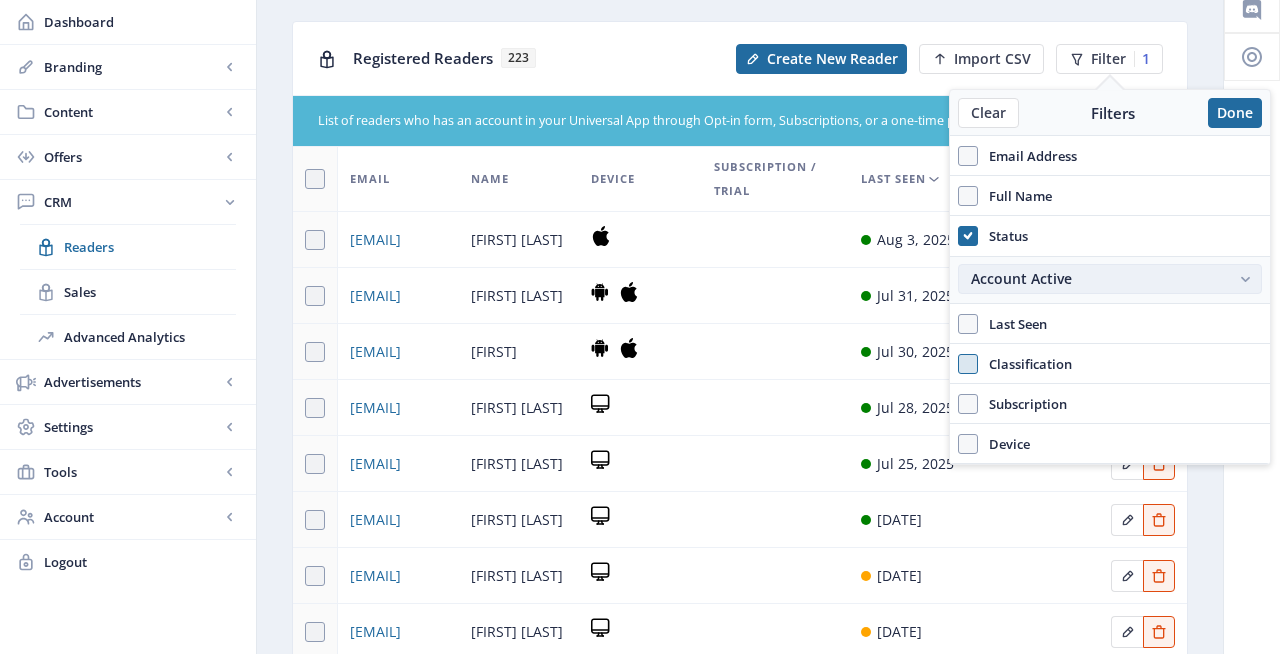 click on "Account Active" at bounding box center [1100, 279] 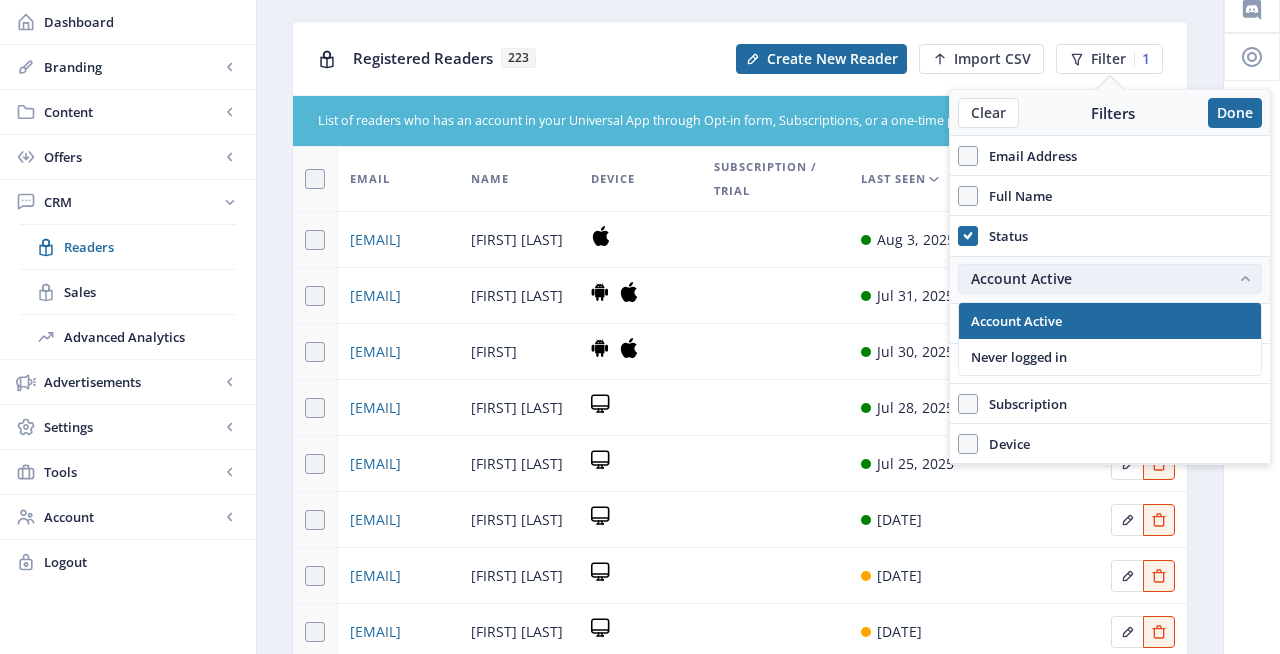 click on "Account Active" at bounding box center [1100, 279] 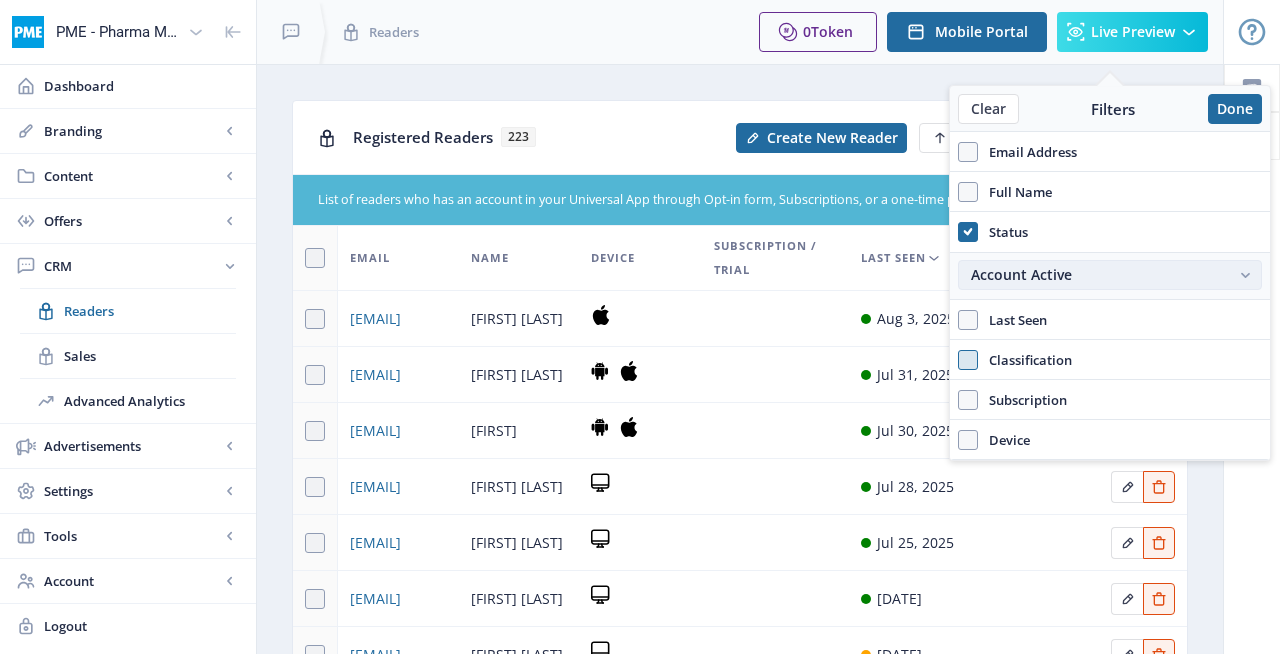 scroll, scrollTop: 83, scrollLeft: 0, axis: vertical 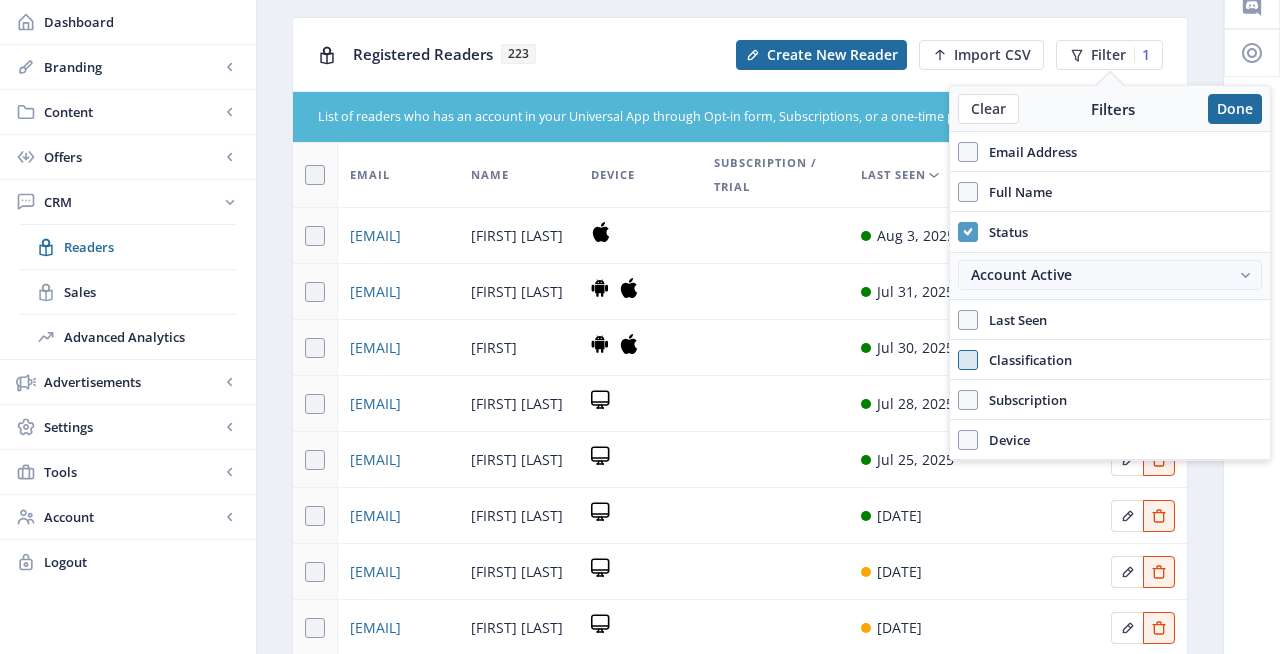 click 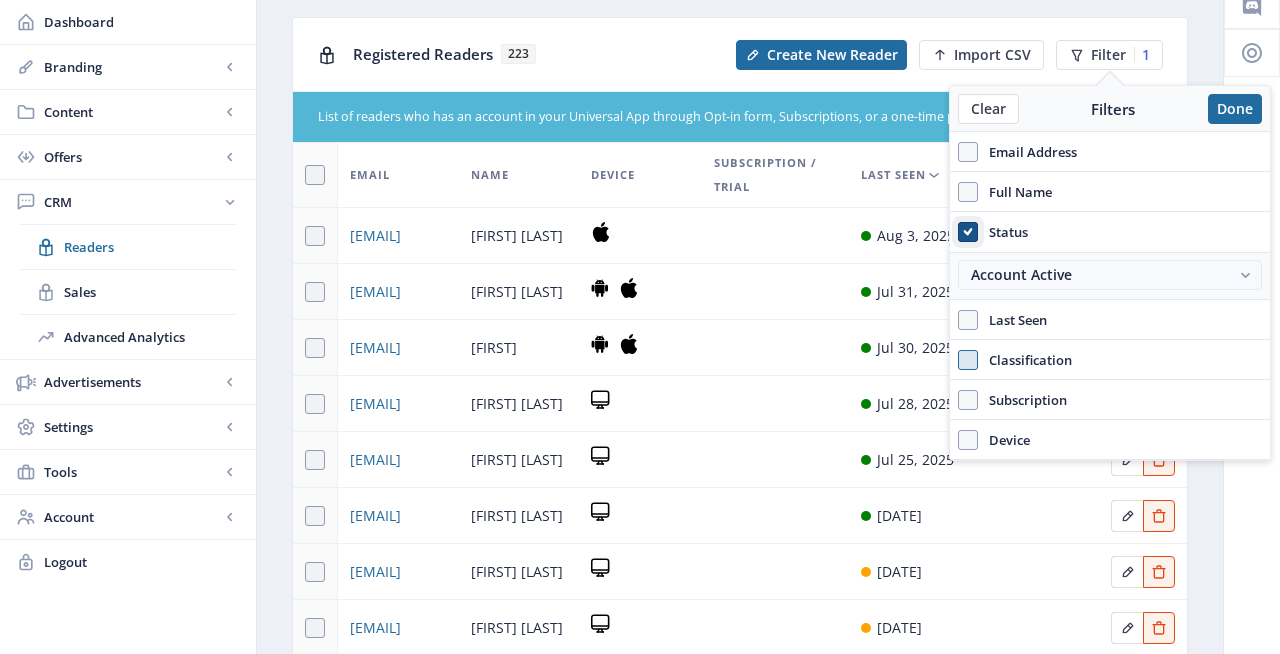 click on "Status" at bounding box center [958, 231] 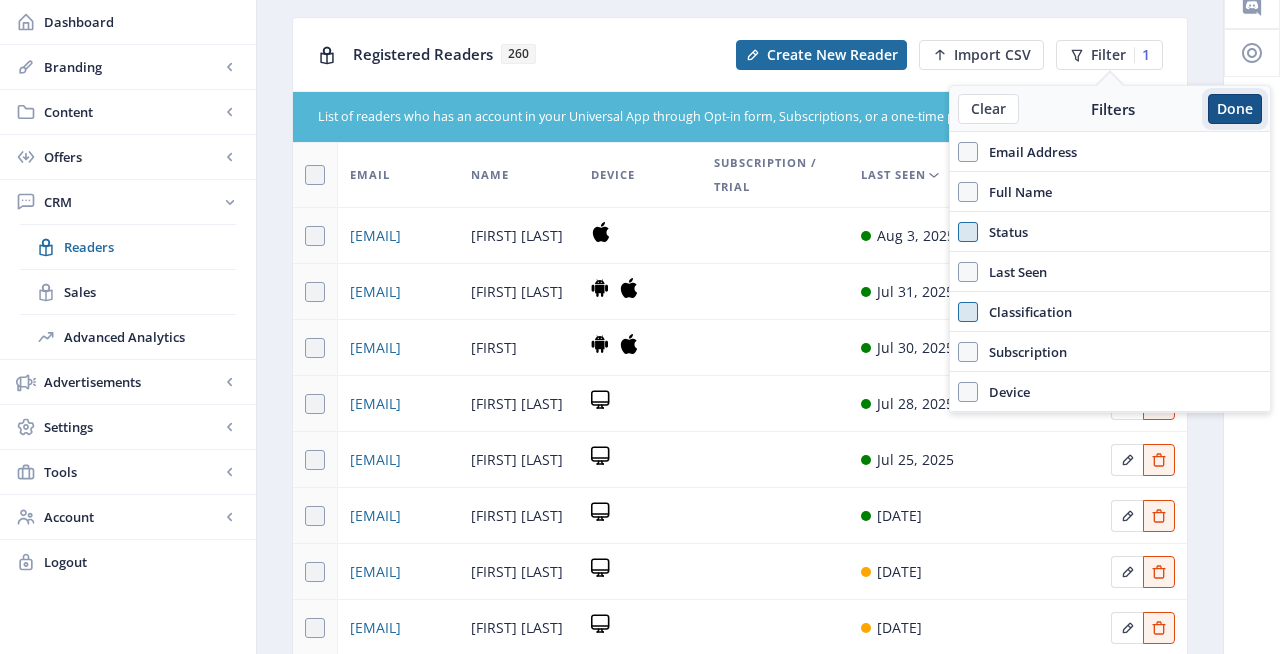 drag, startPoint x: 1226, startPoint y: 105, endPoint x: 1133, endPoint y: 112, distance: 93.26307 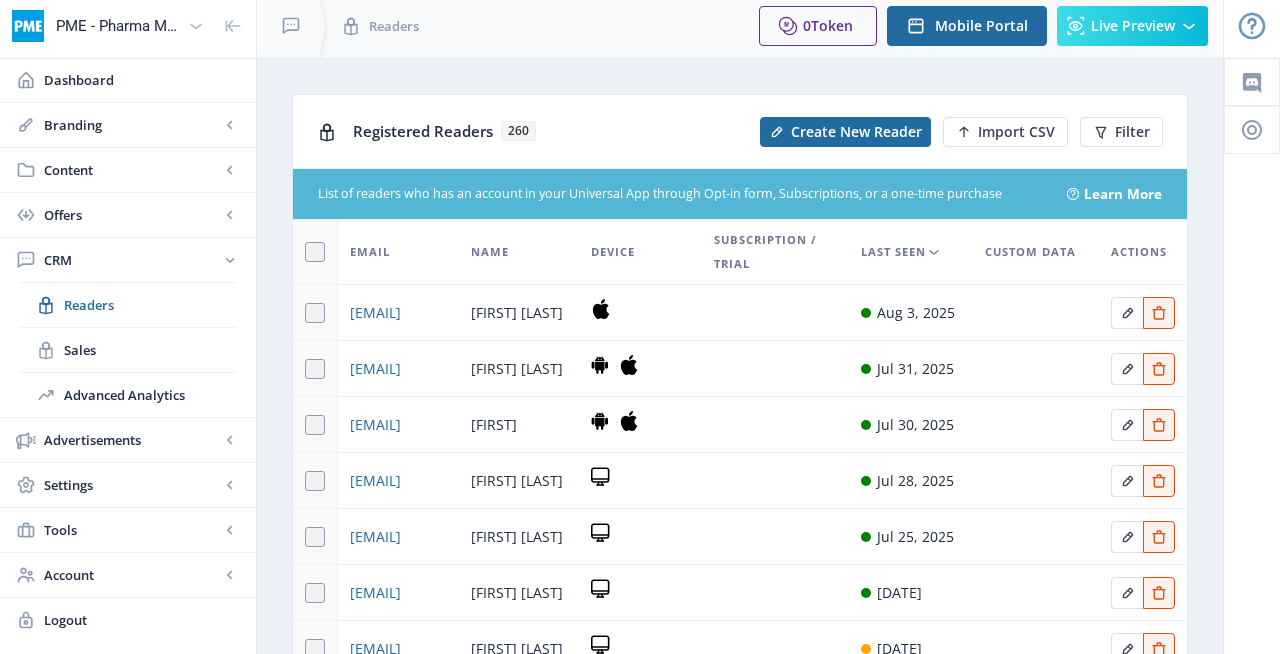 scroll, scrollTop: 0, scrollLeft: 0, axis: both 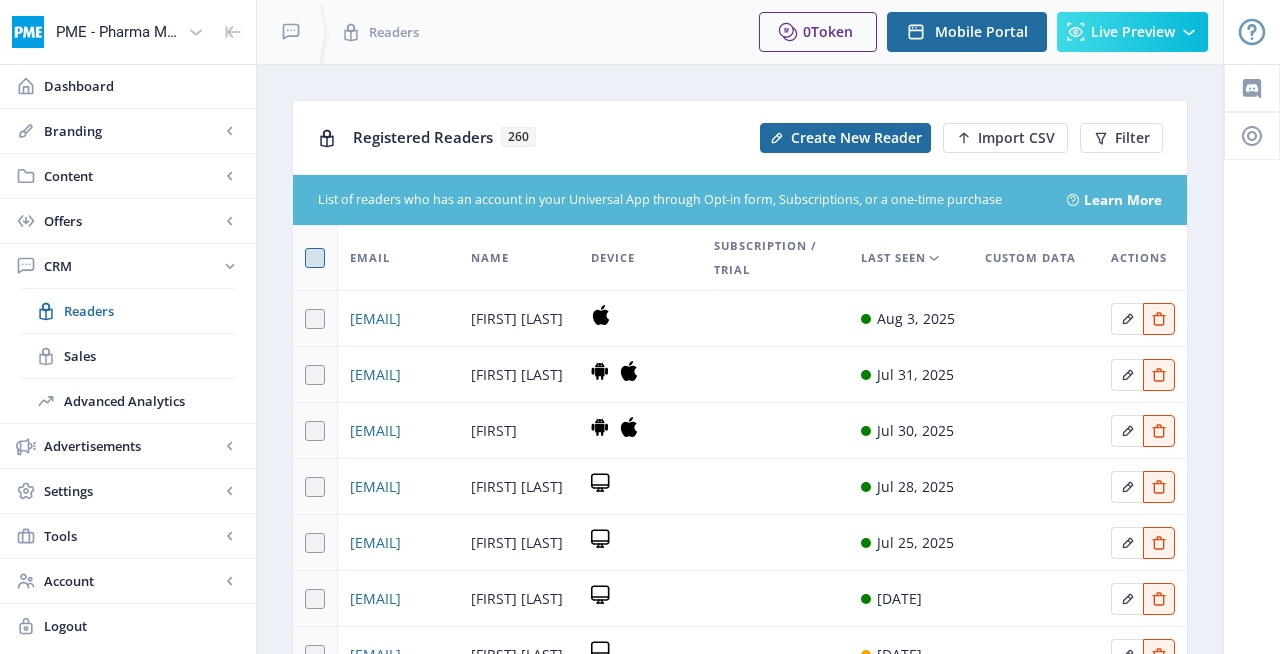 click 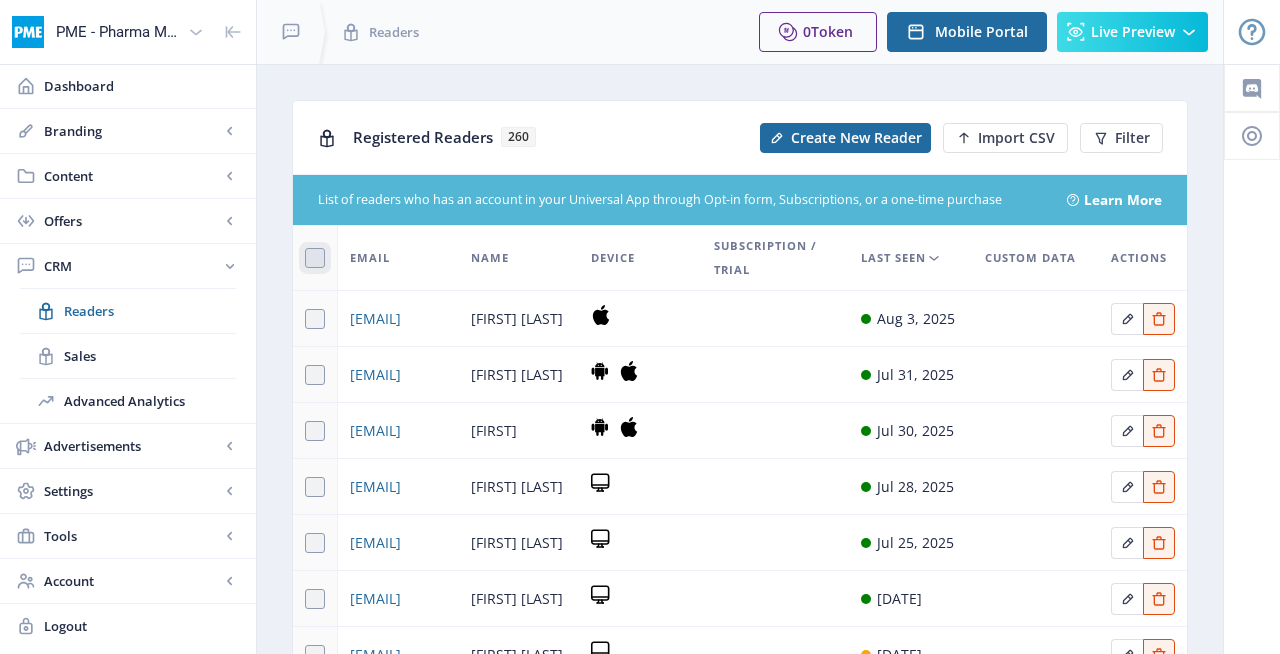 click 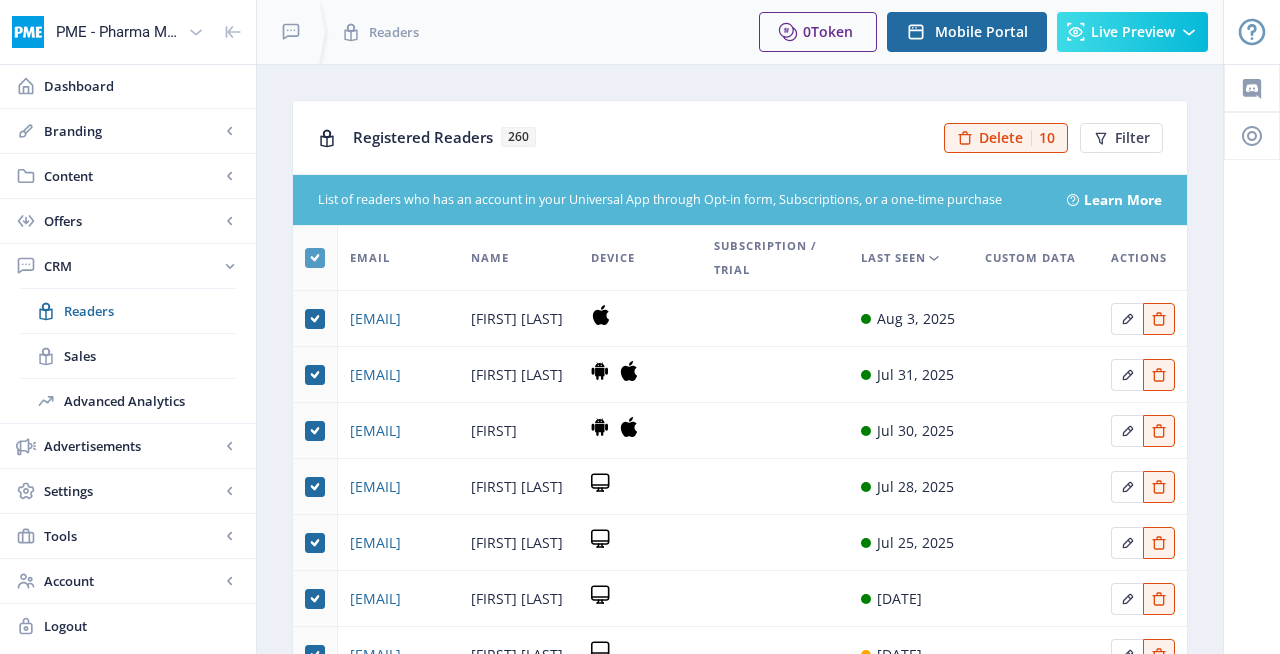 click 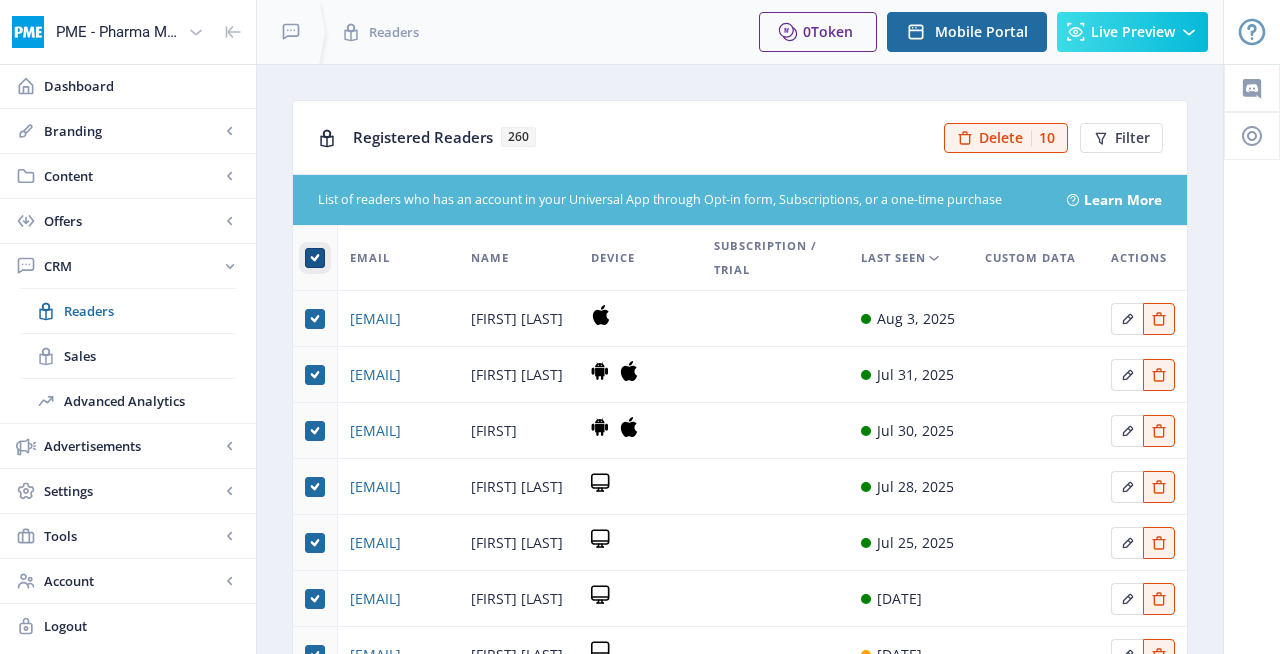 click 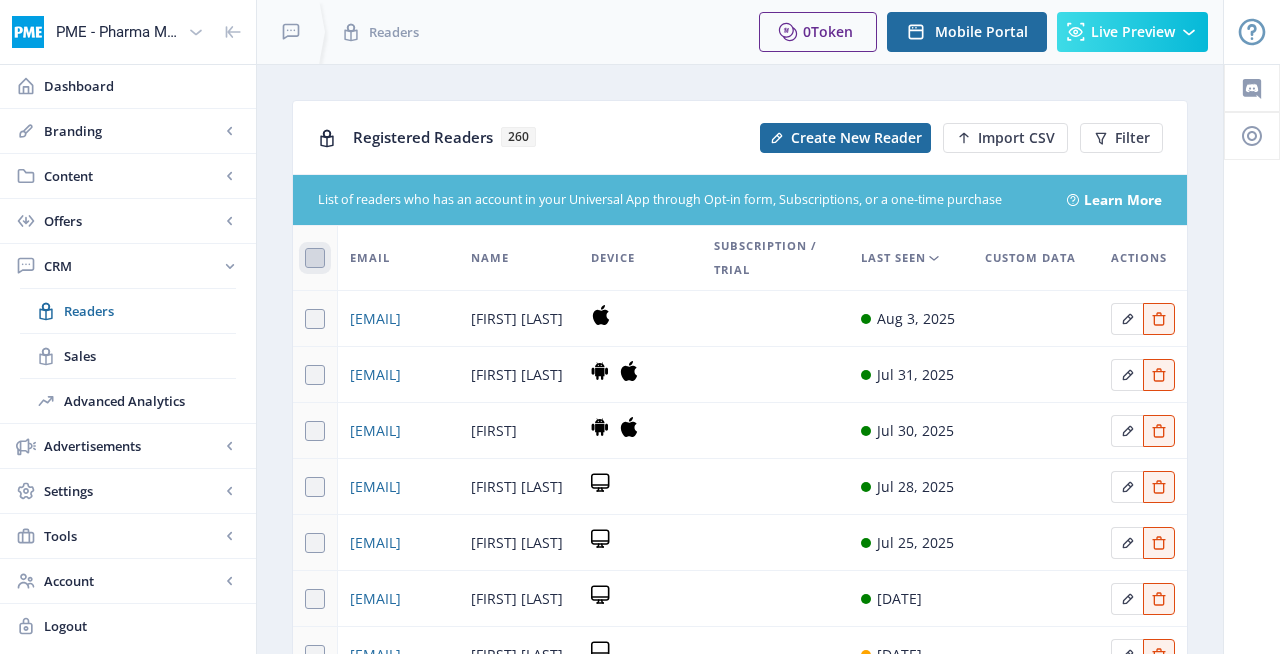scroll, scrollTop: 401, scrollLeft: 0, axis: vertical 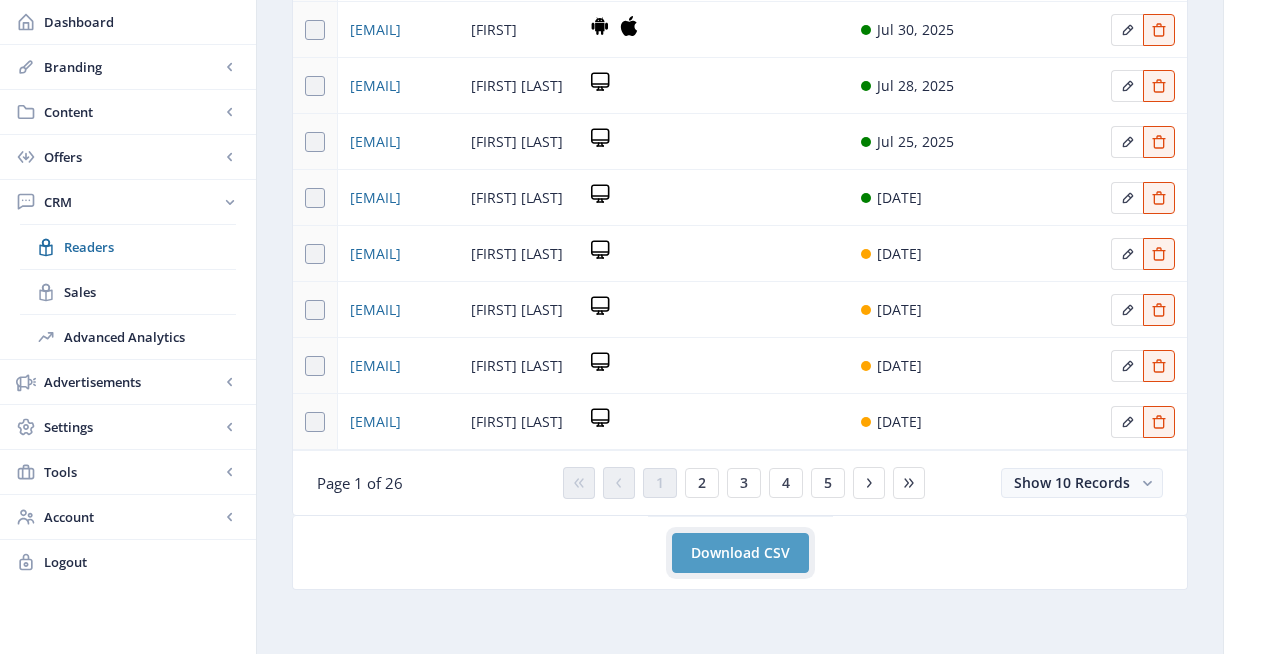 click on "Download CSV" 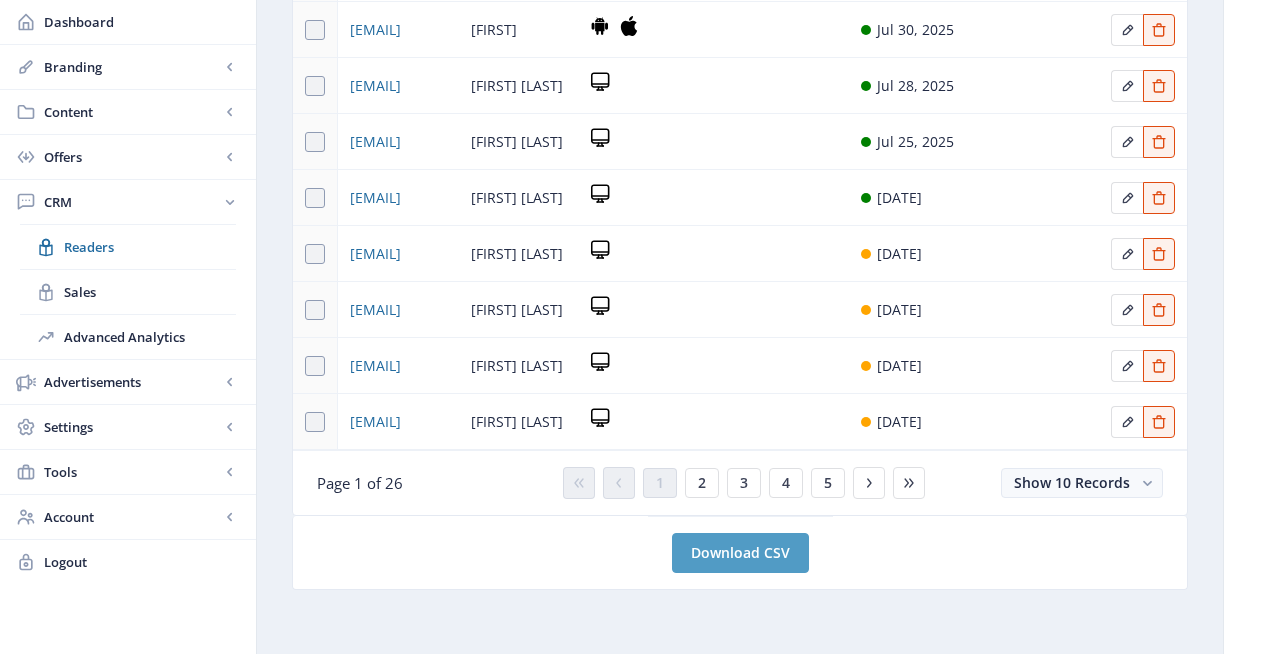 scroll, scrollTop: 0, scrollLeft: 0, axis: both 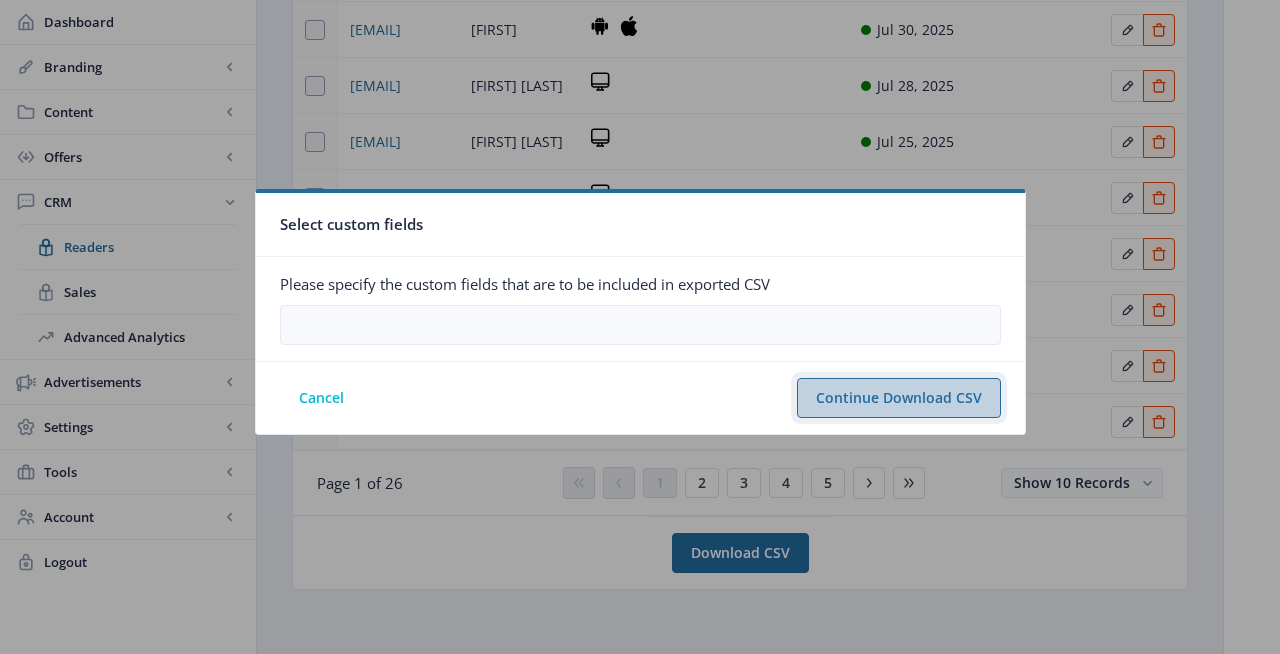 click on "Continue Download CSV" 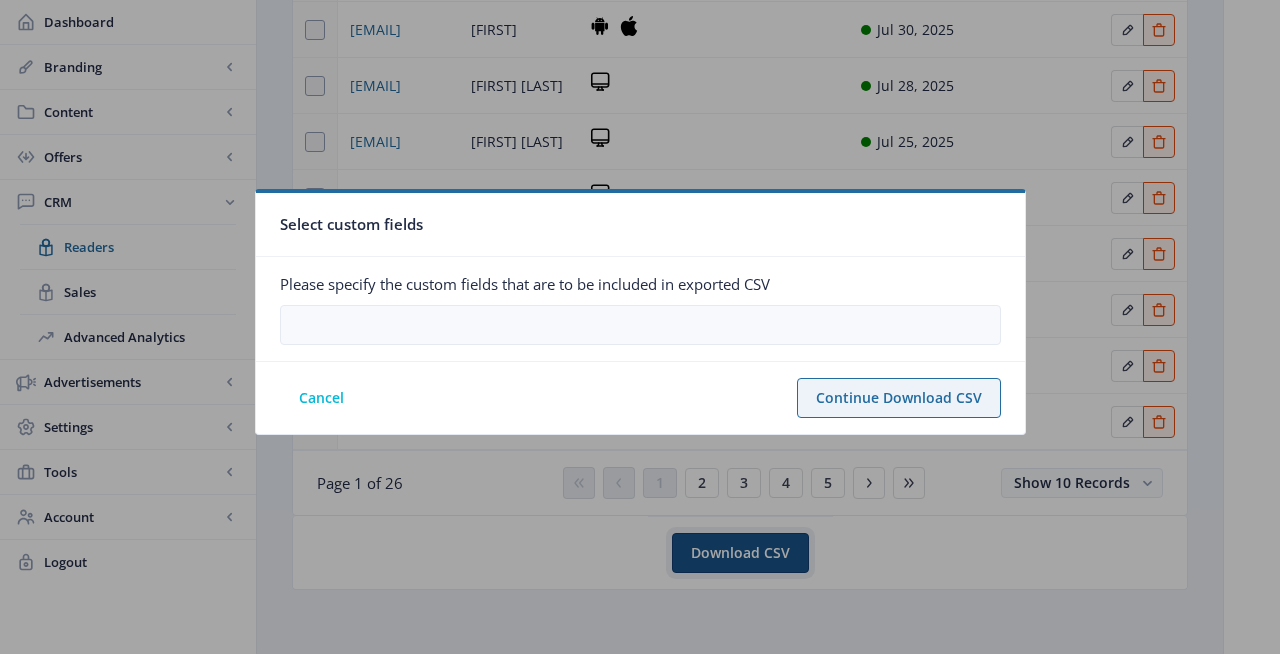 scroll, scrollTop: 401, scrollLeft: 0, axis: vertical 